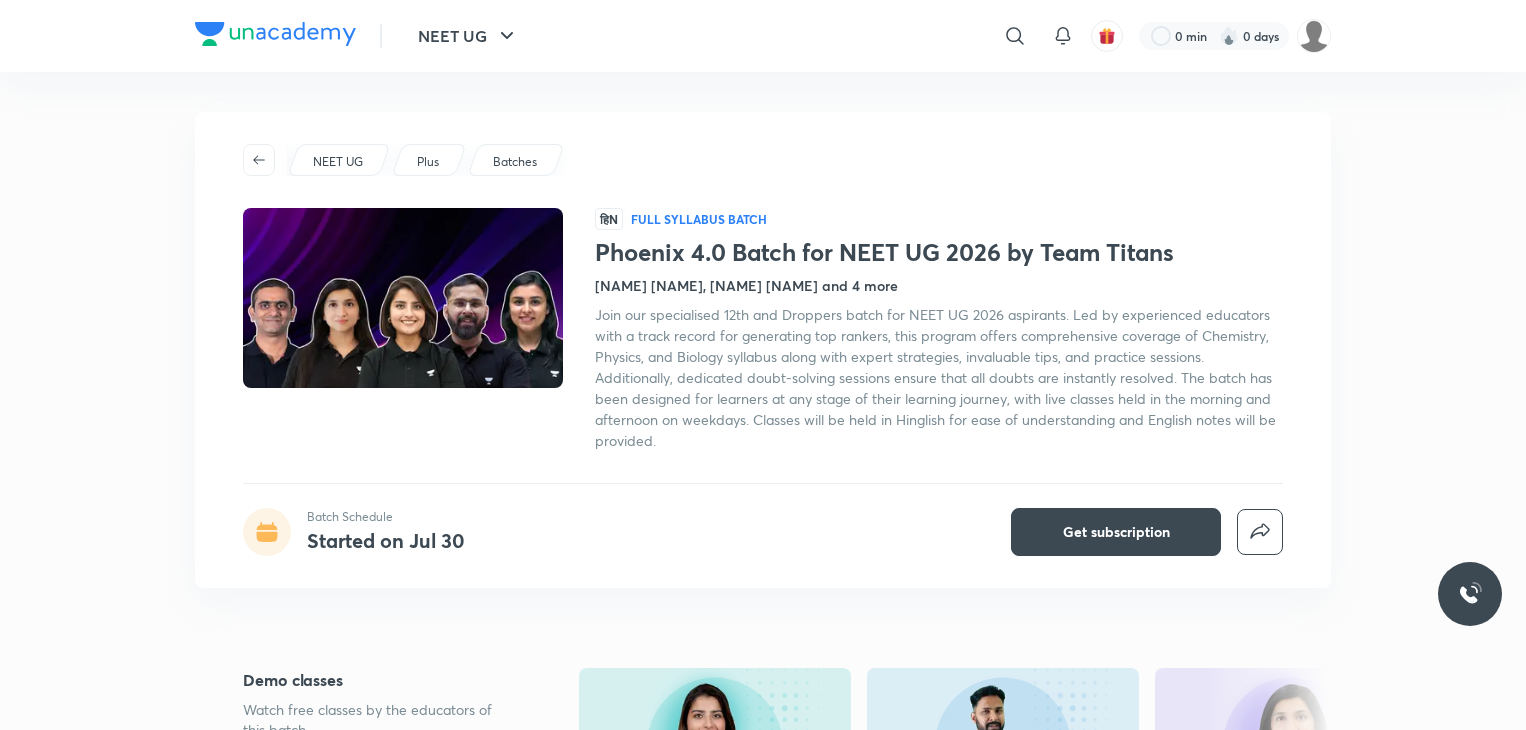 scroll, scrollTop: 0, scrollLeft: 0, axis: both 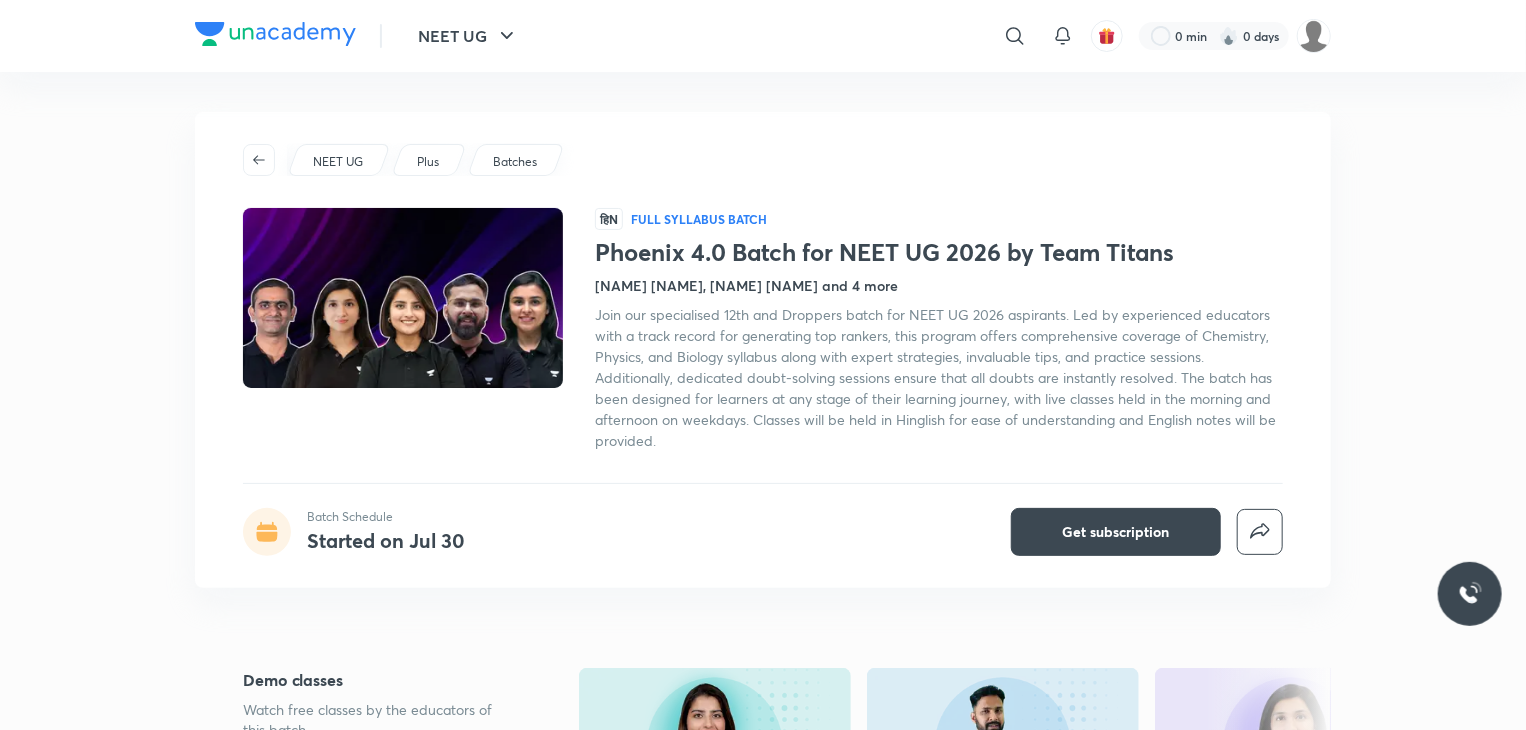 drag, startPoint x: 281, startPoint y: 10, endPoint x: 275, endPoint y: 49, distance: 39.45884 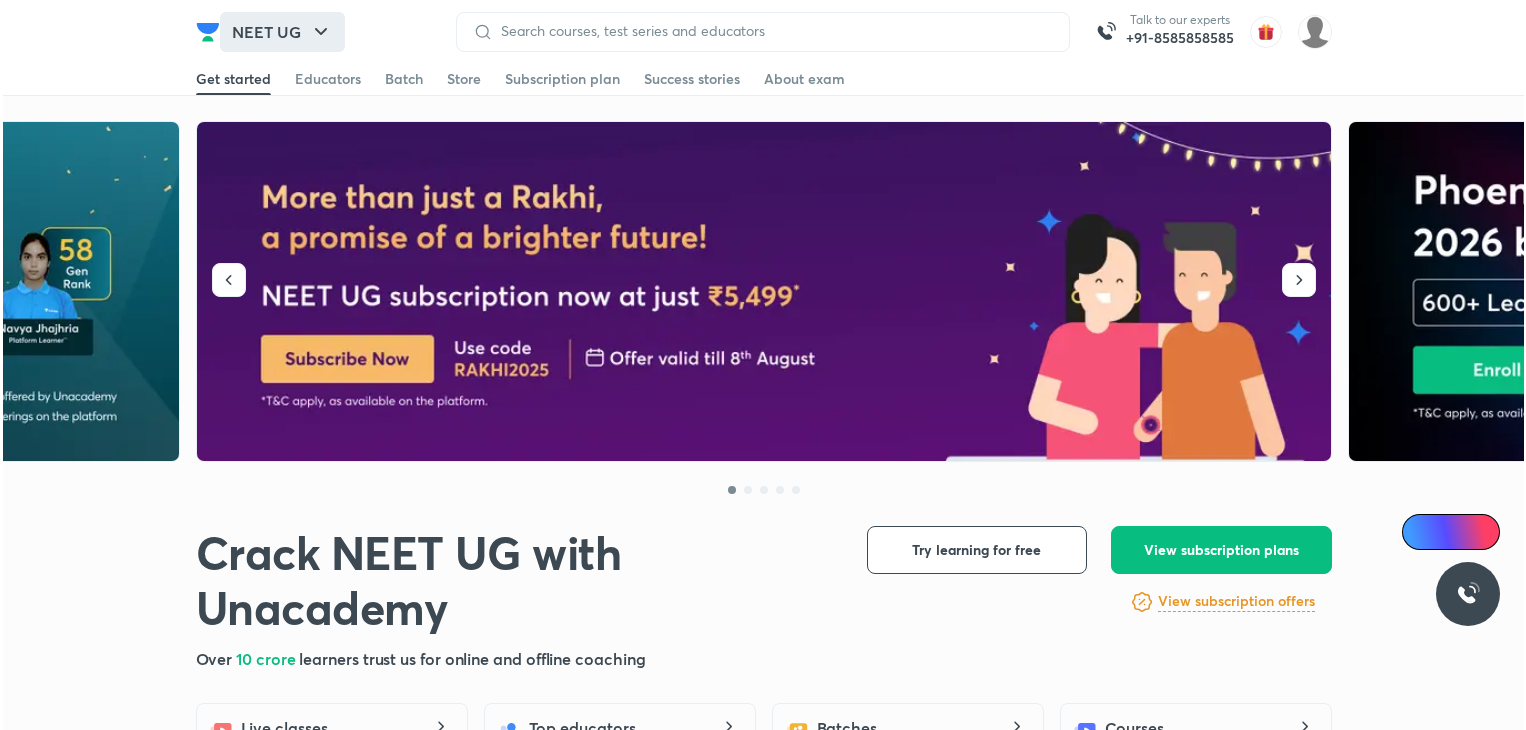 scroll, scrollTop: 0, scrollLeft: 0, axis: both 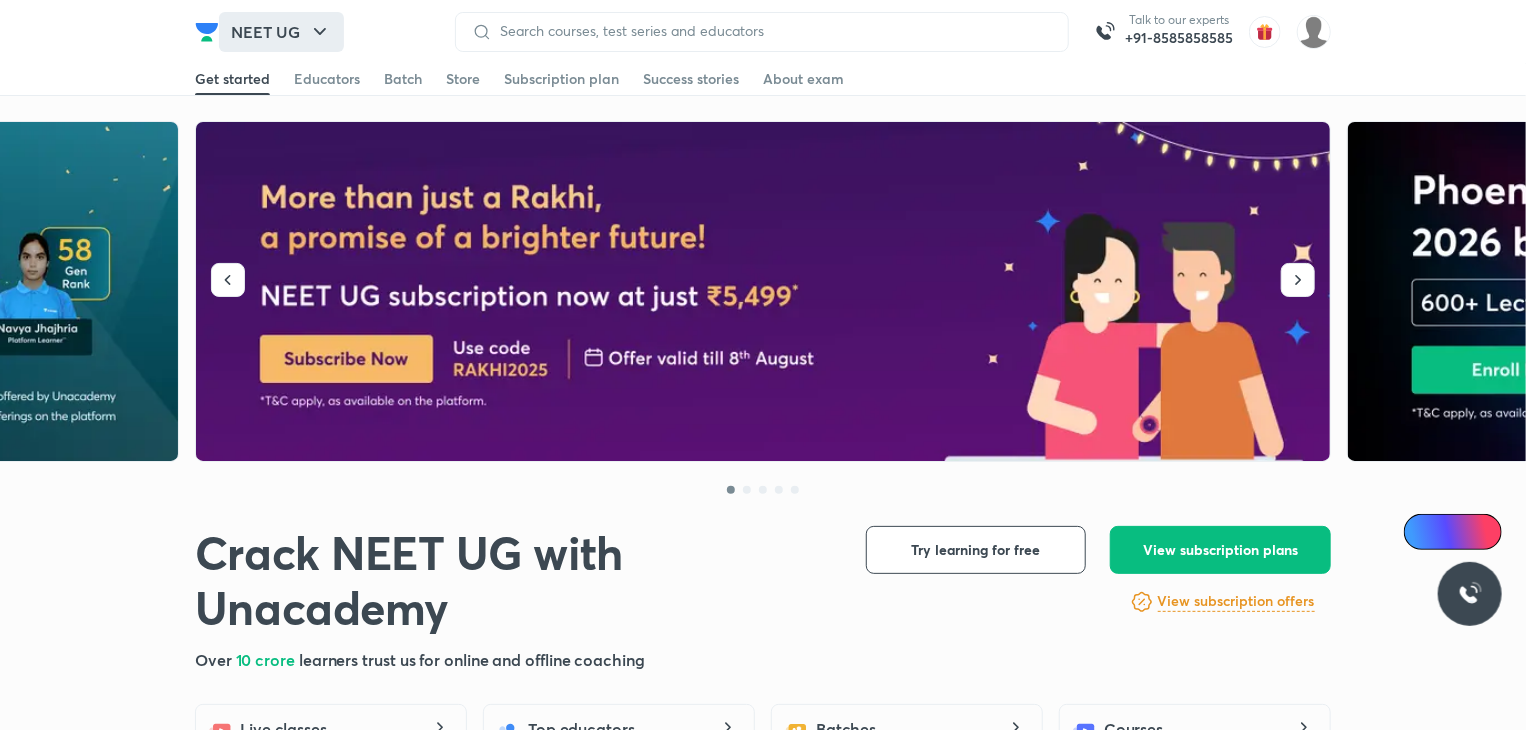 click on "NEET UG" at bounding box center (281, 32) 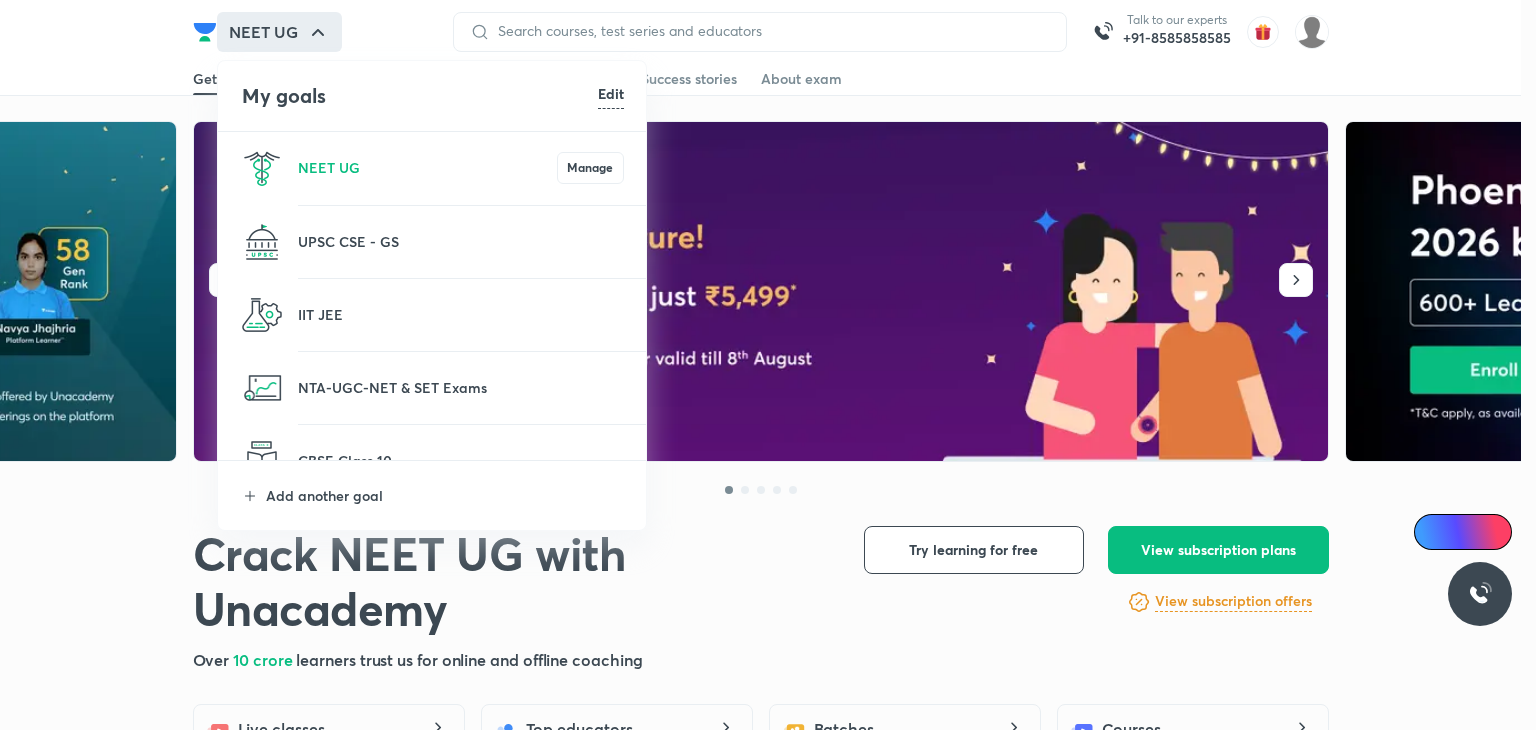 click at bounding box center [768, 365] 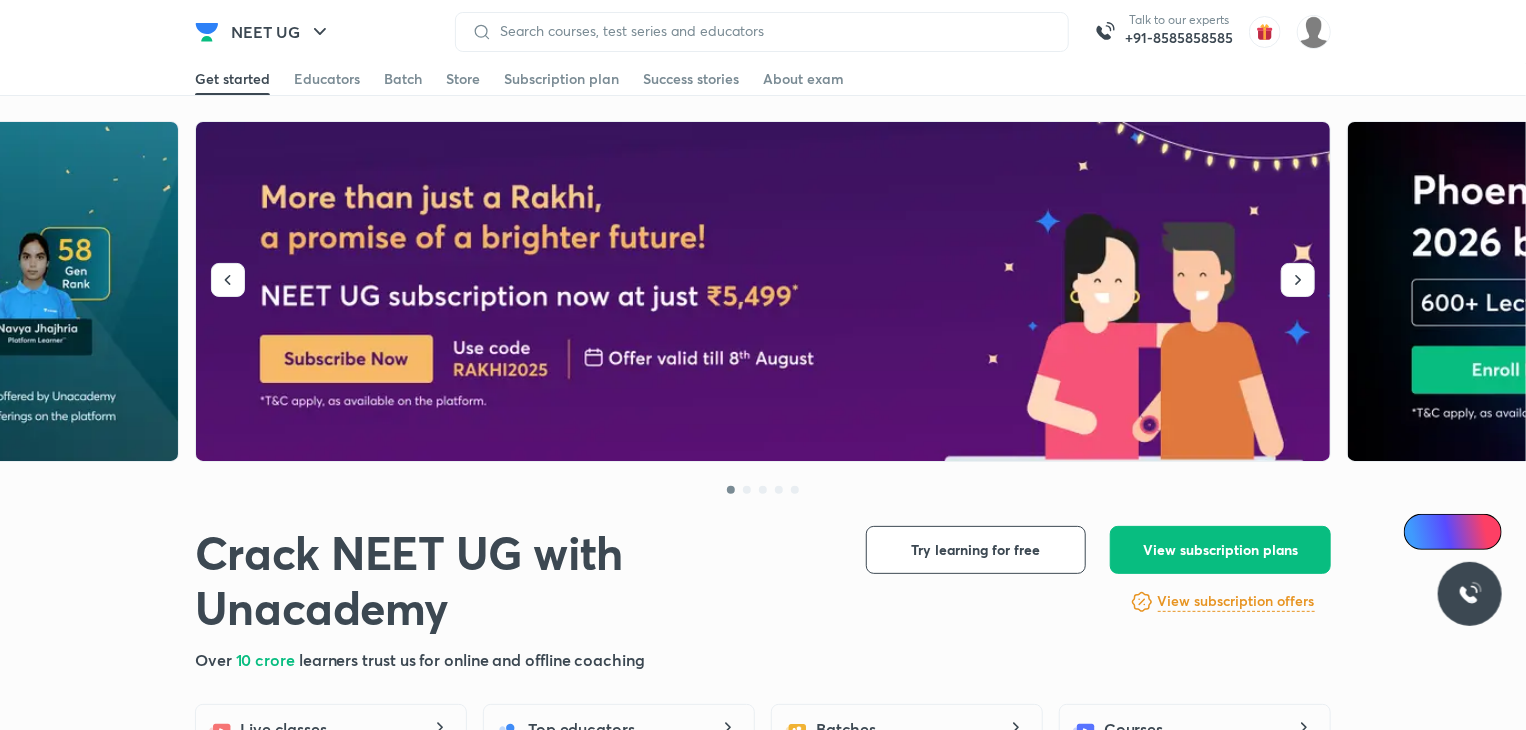 click at bounding box center (207, 32) 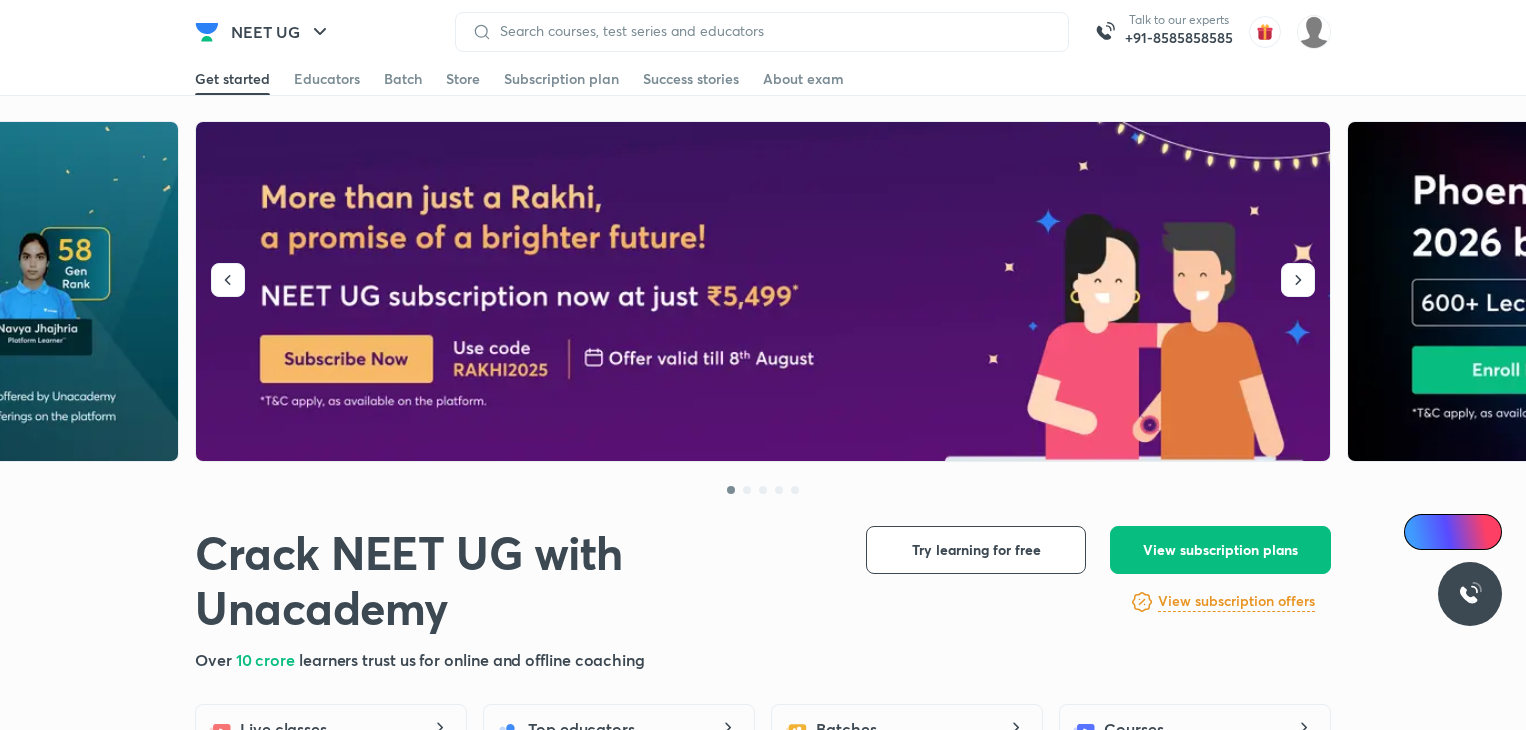 scroll, scrollTop: 0, scrollLeft: 0, axis: both 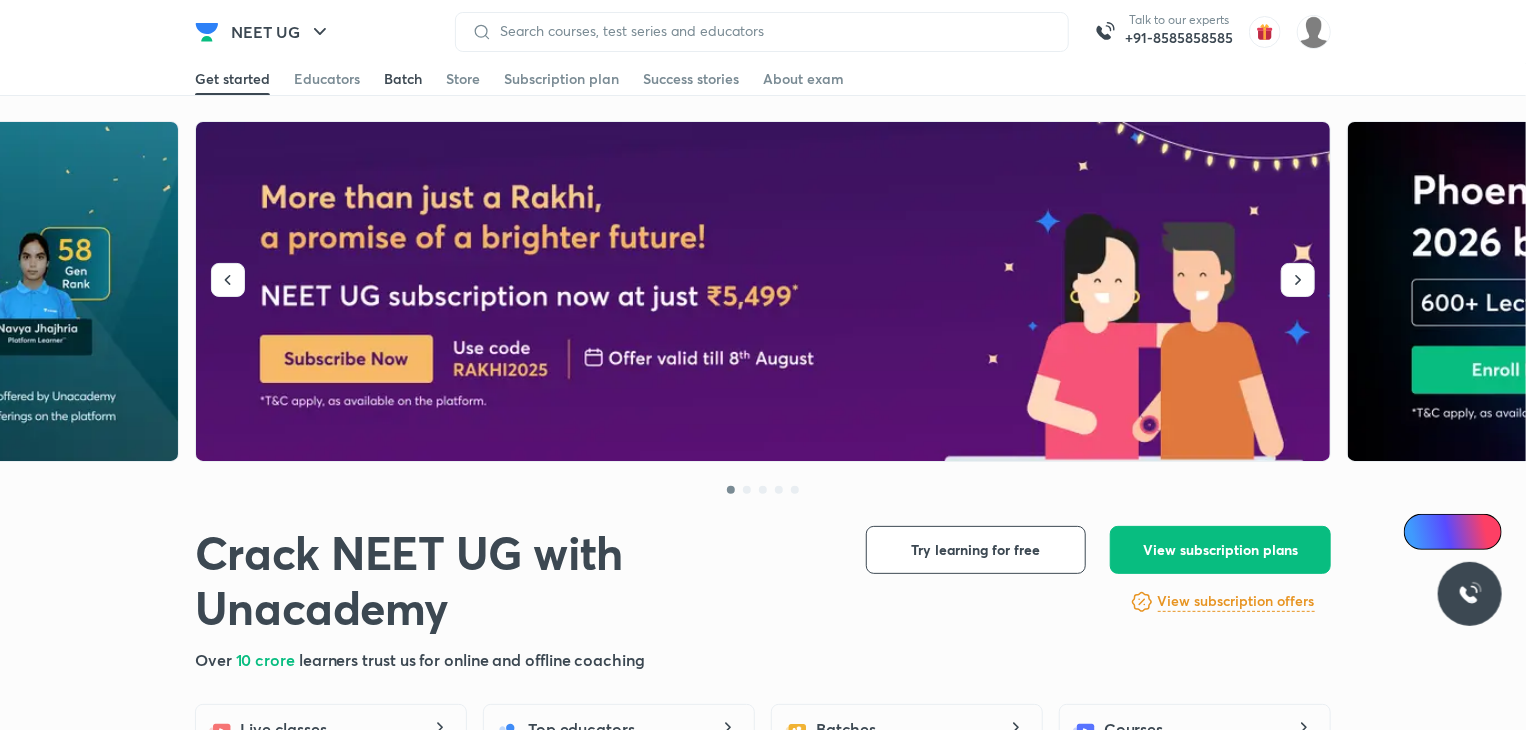 click on "Batch" at bounding box center [403, 79] 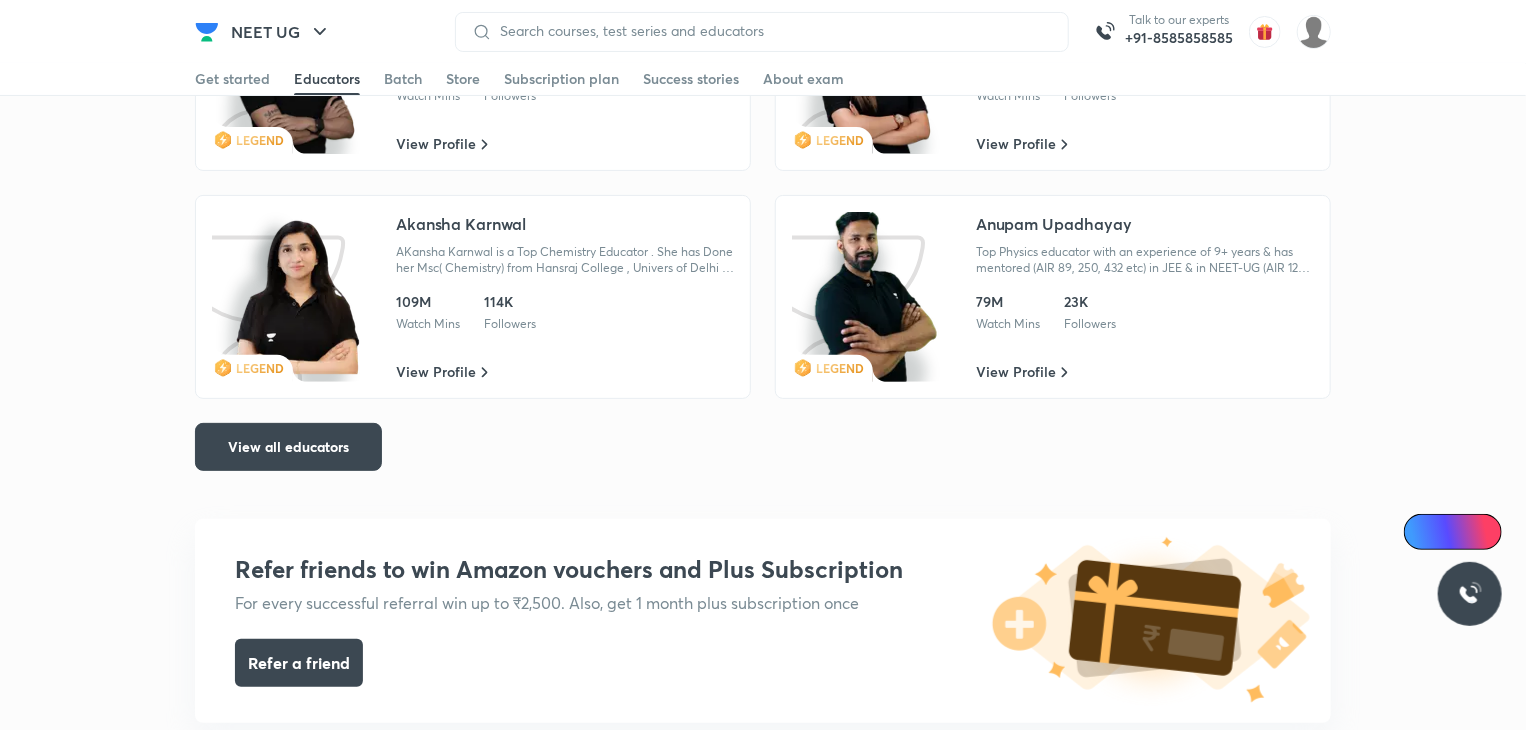 scroll, scrollTop: 3617, scrollLeft: 0, axis: vertical 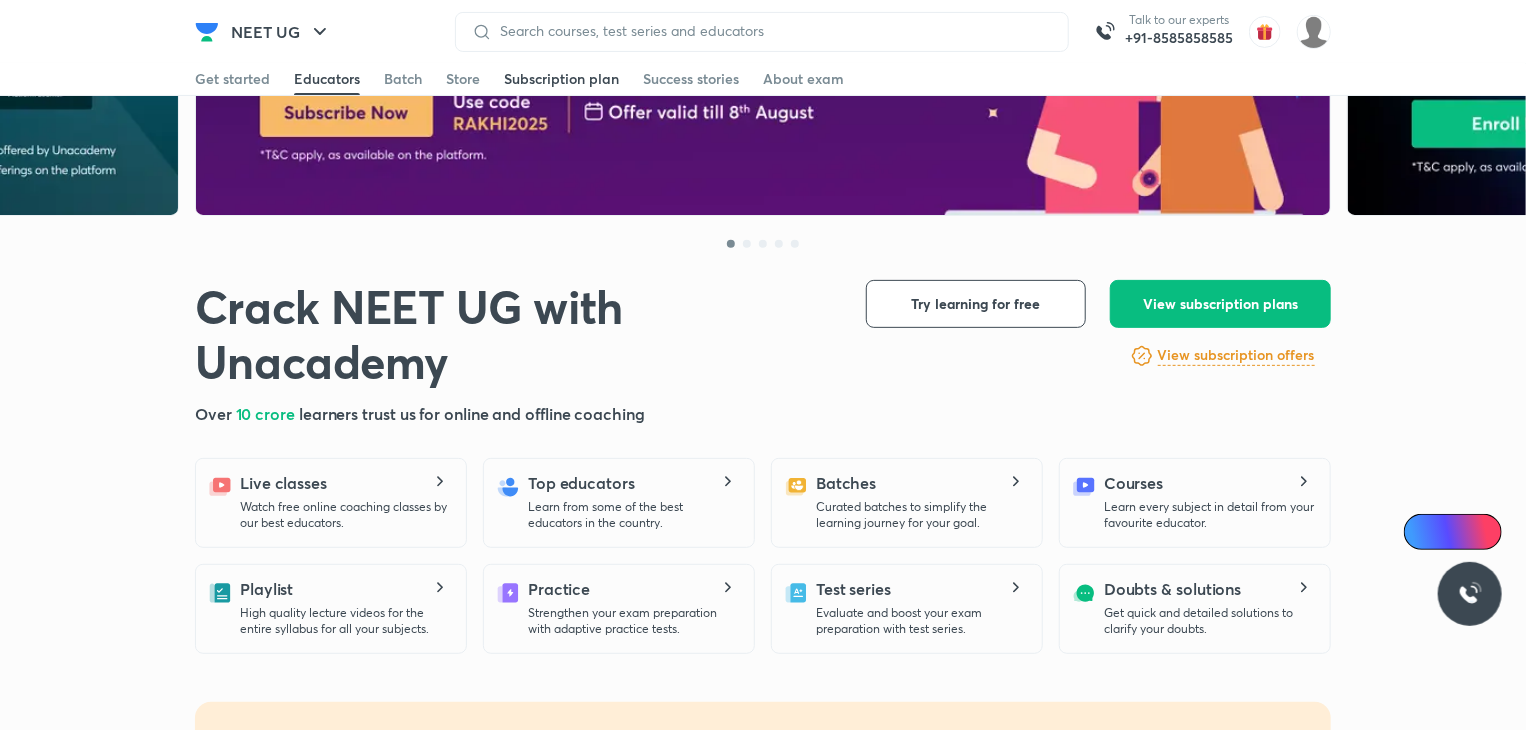click on "Subscription plan" at bounding box center (561, 79) 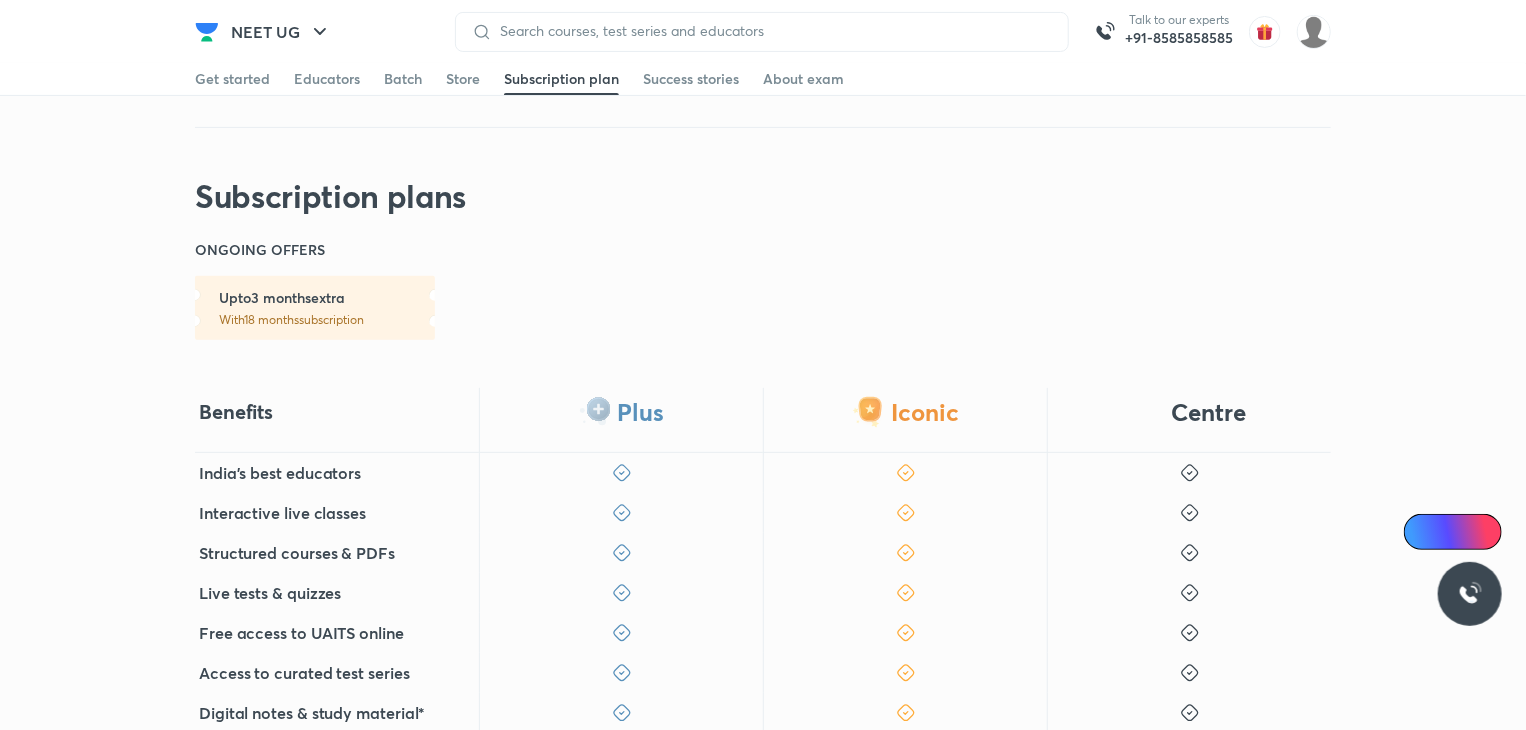 scroll, scrollTop: 0, scrollLeft: 0, axis: both 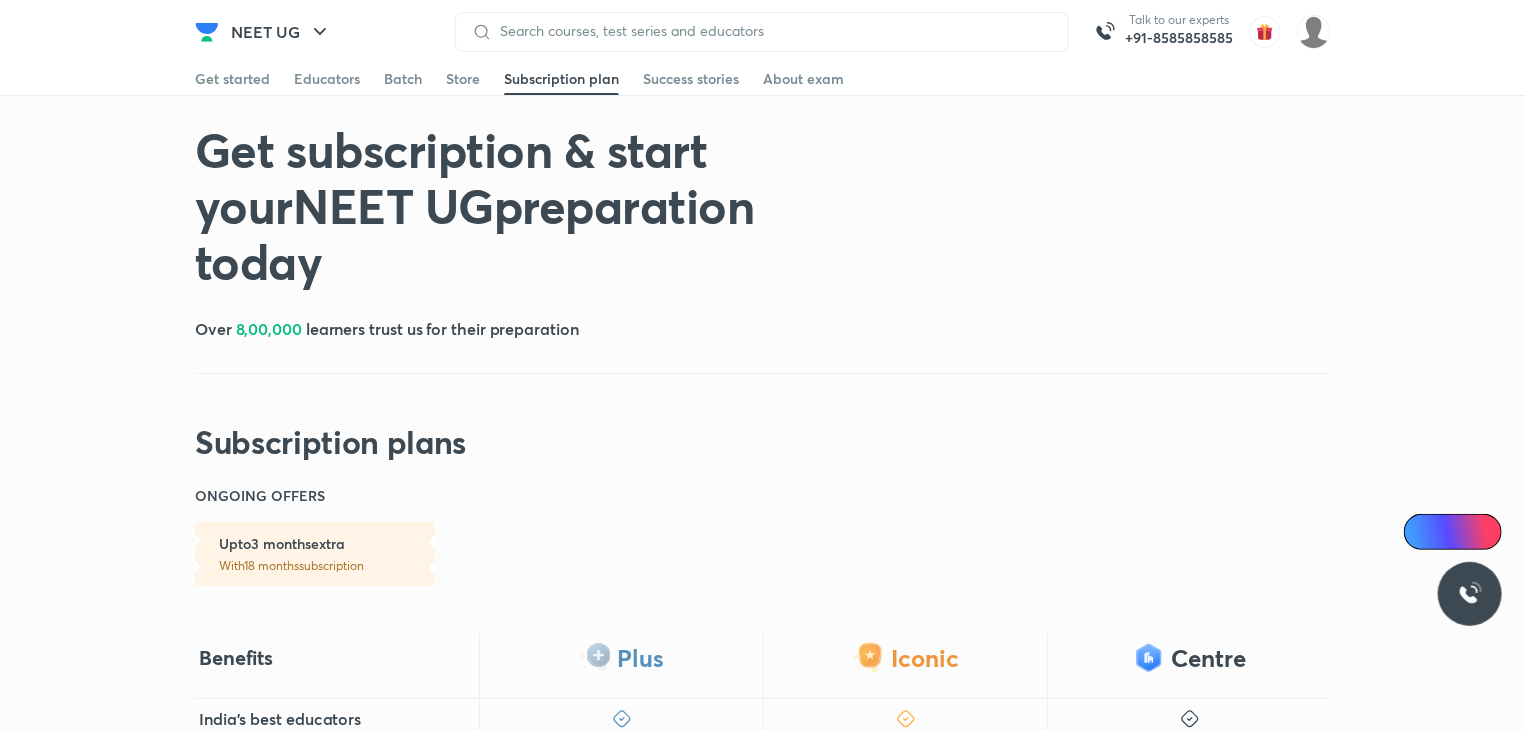 click on "Subscription plan" at bounding box center (561, 79) 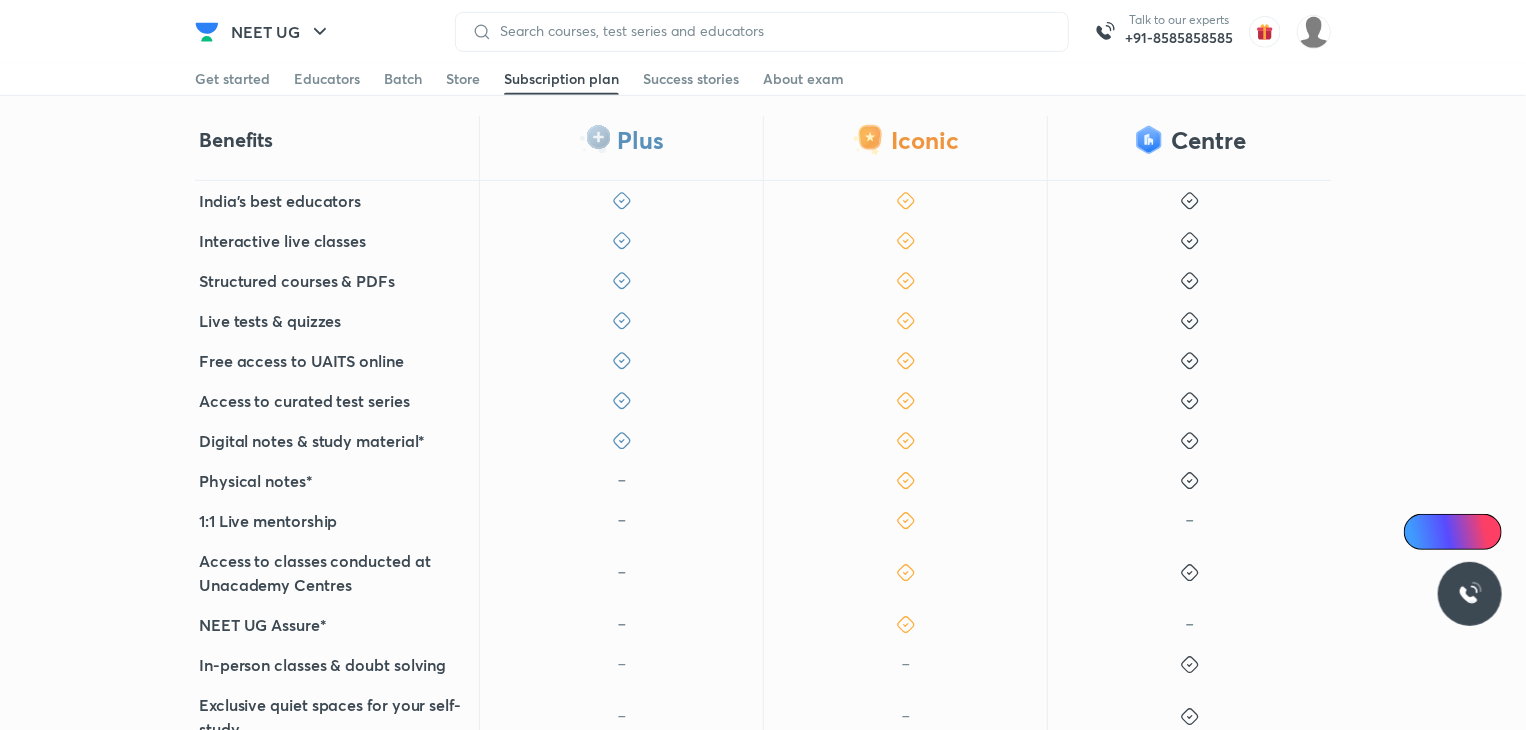 scroll, scrollTop: 447, scrollLeft: 0, axis: vertical 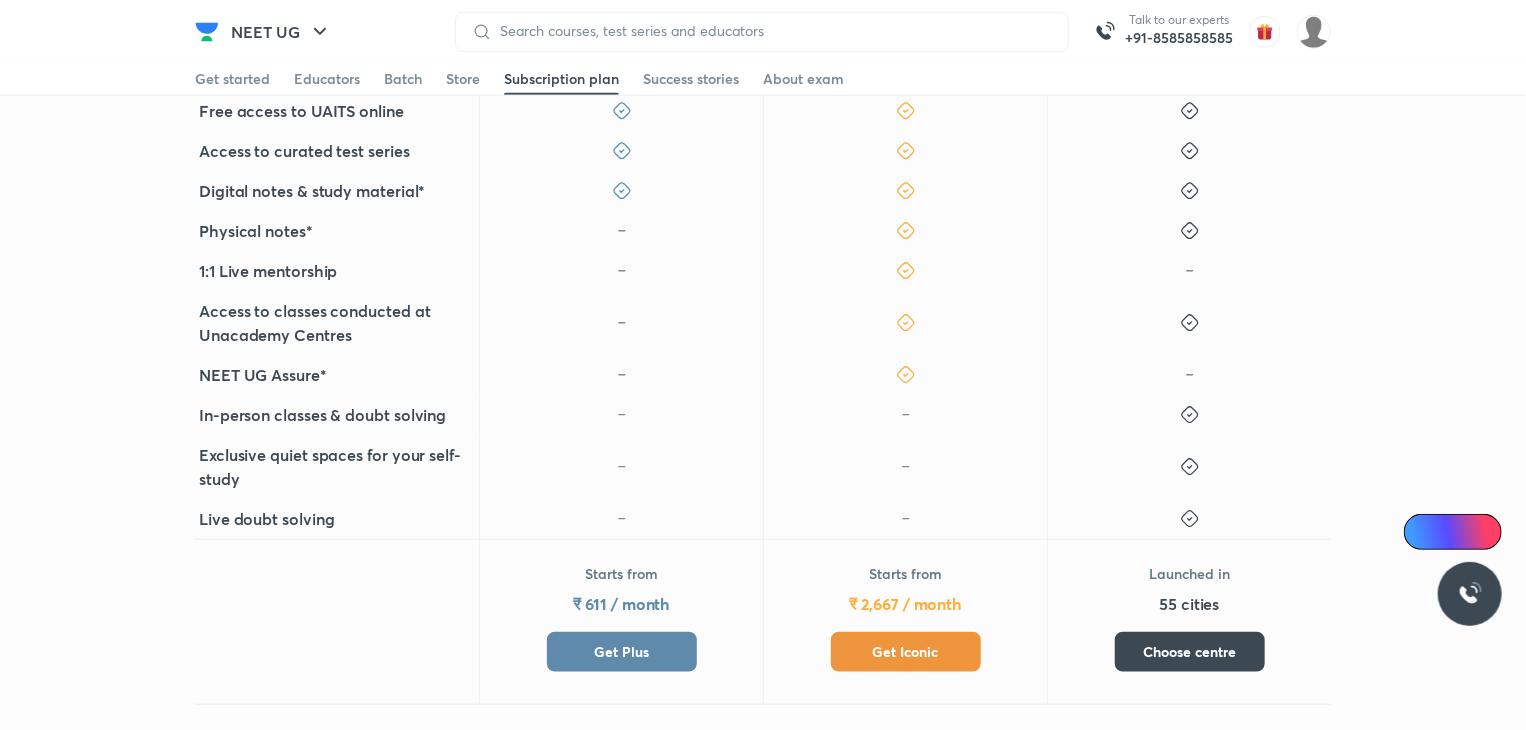 click on "Get Iconic" at bounding box center [906, 652] 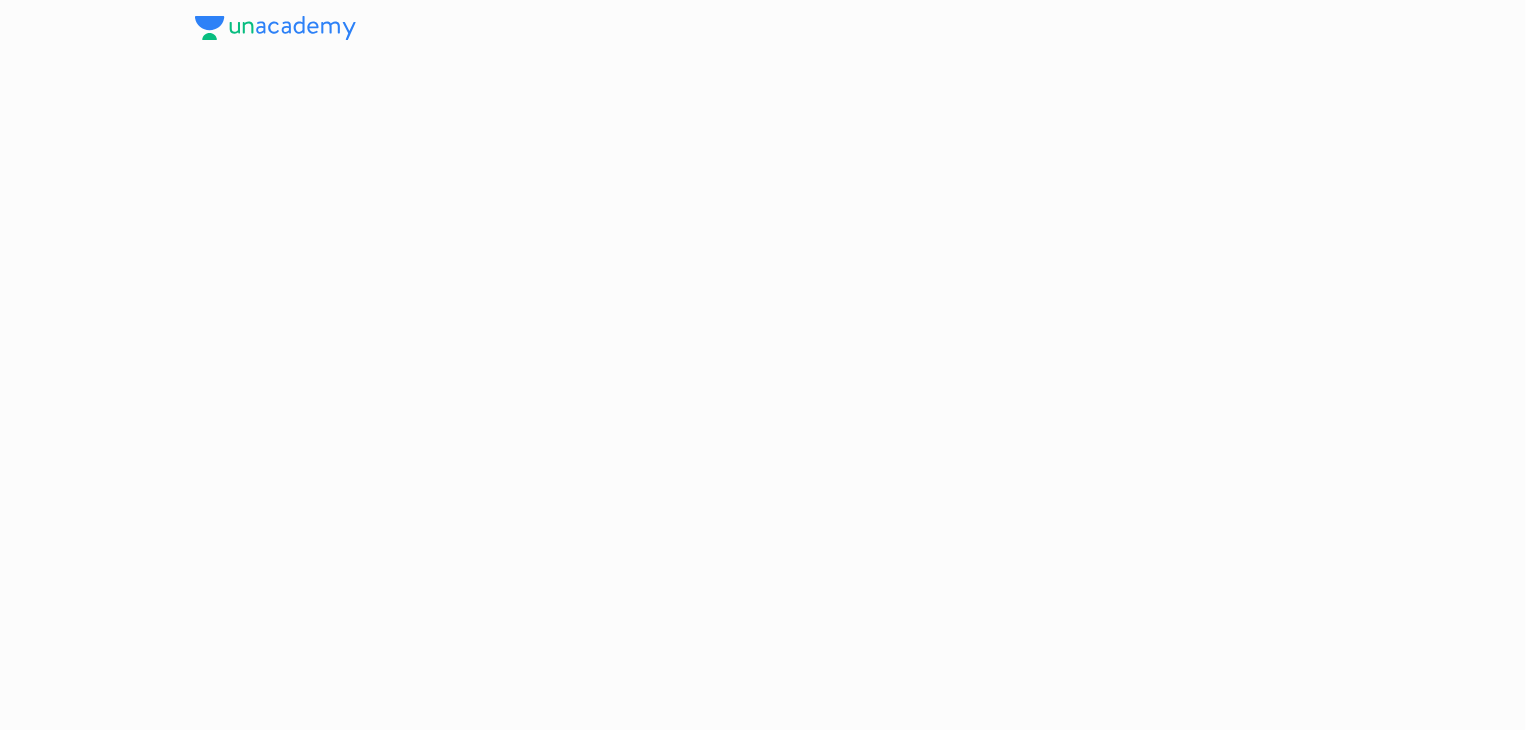 scroll, scrollTop: 0, scrollLeft: 0, axis: both 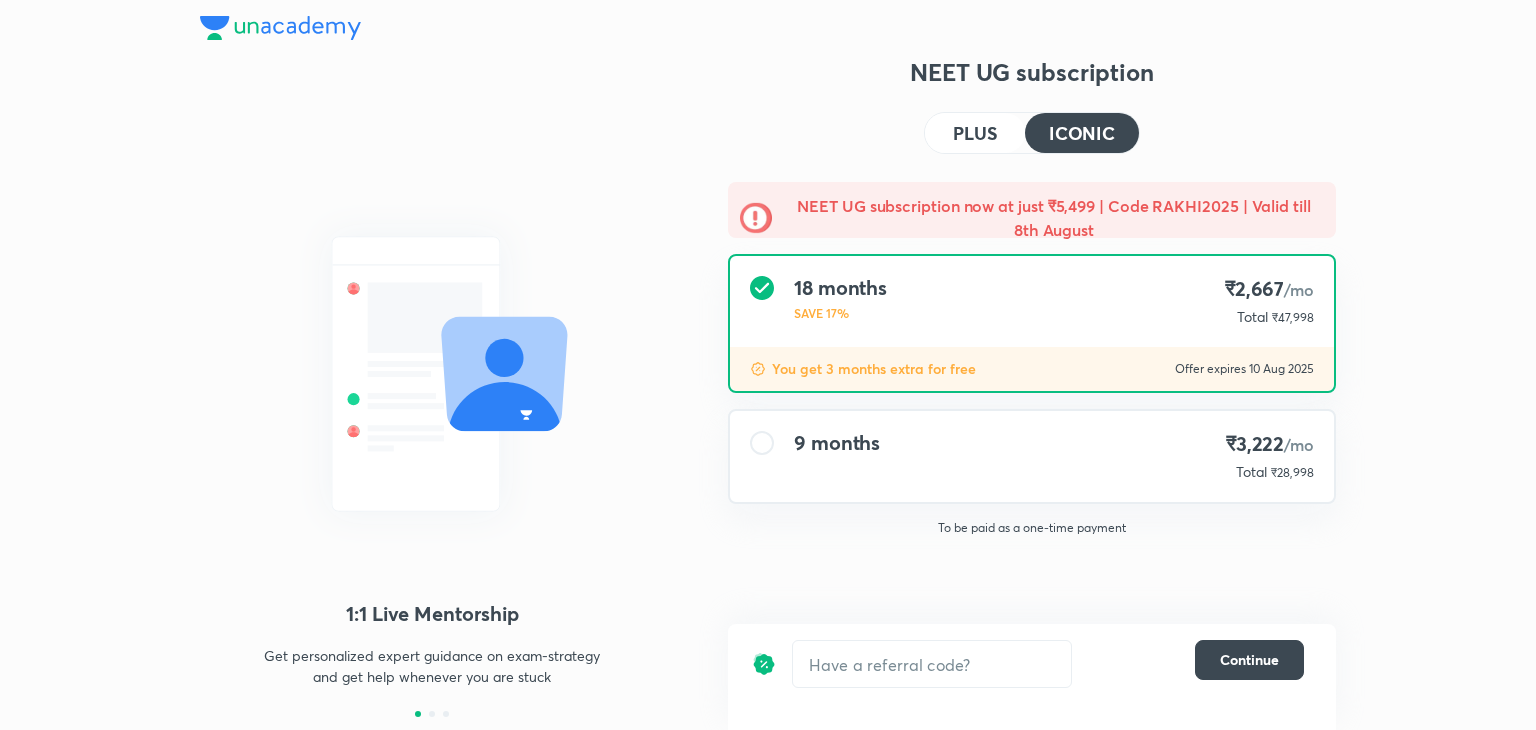 click on "9 months ₹3,222  /mo Total ₹28,998" at bounding box center (1032, 456) 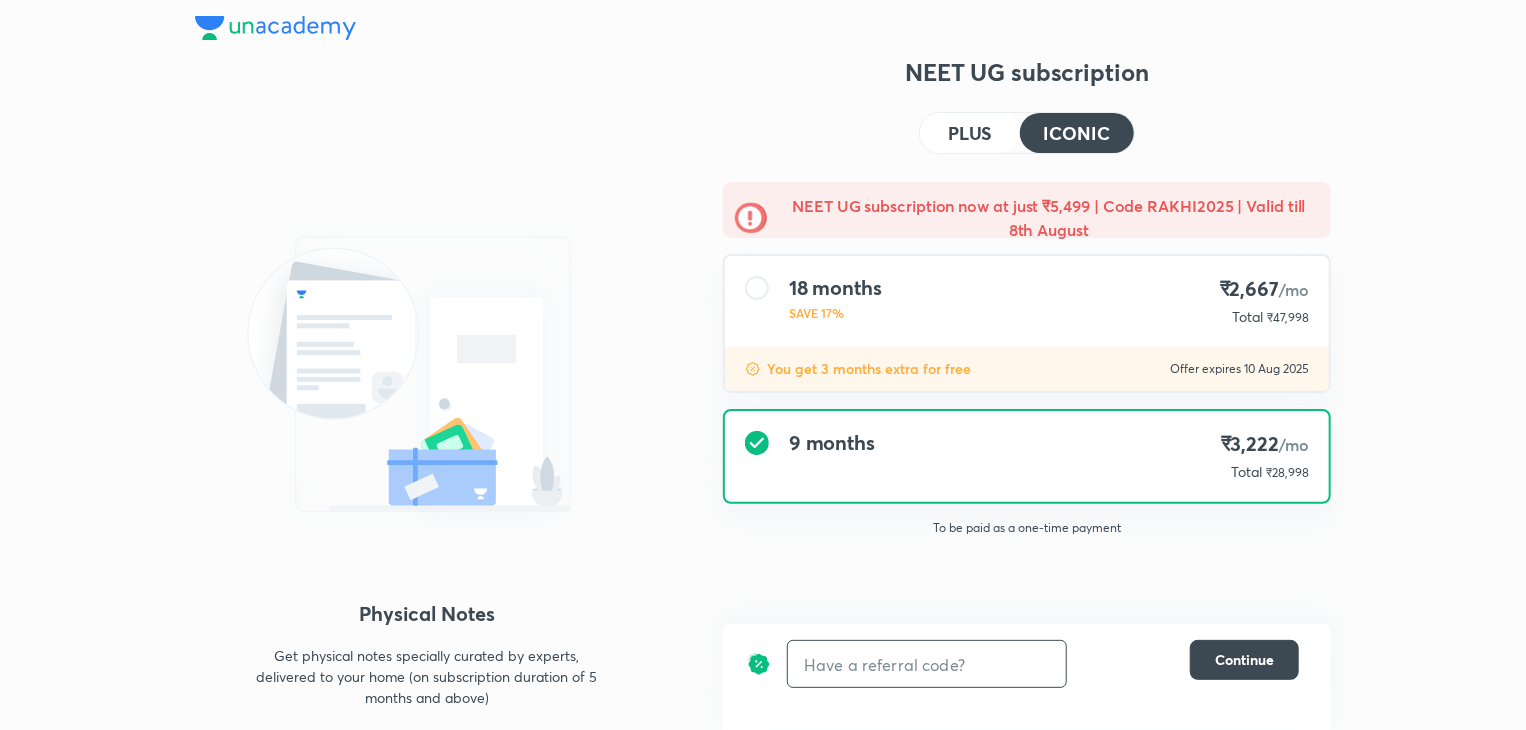 click at bounding box center [927, 664] 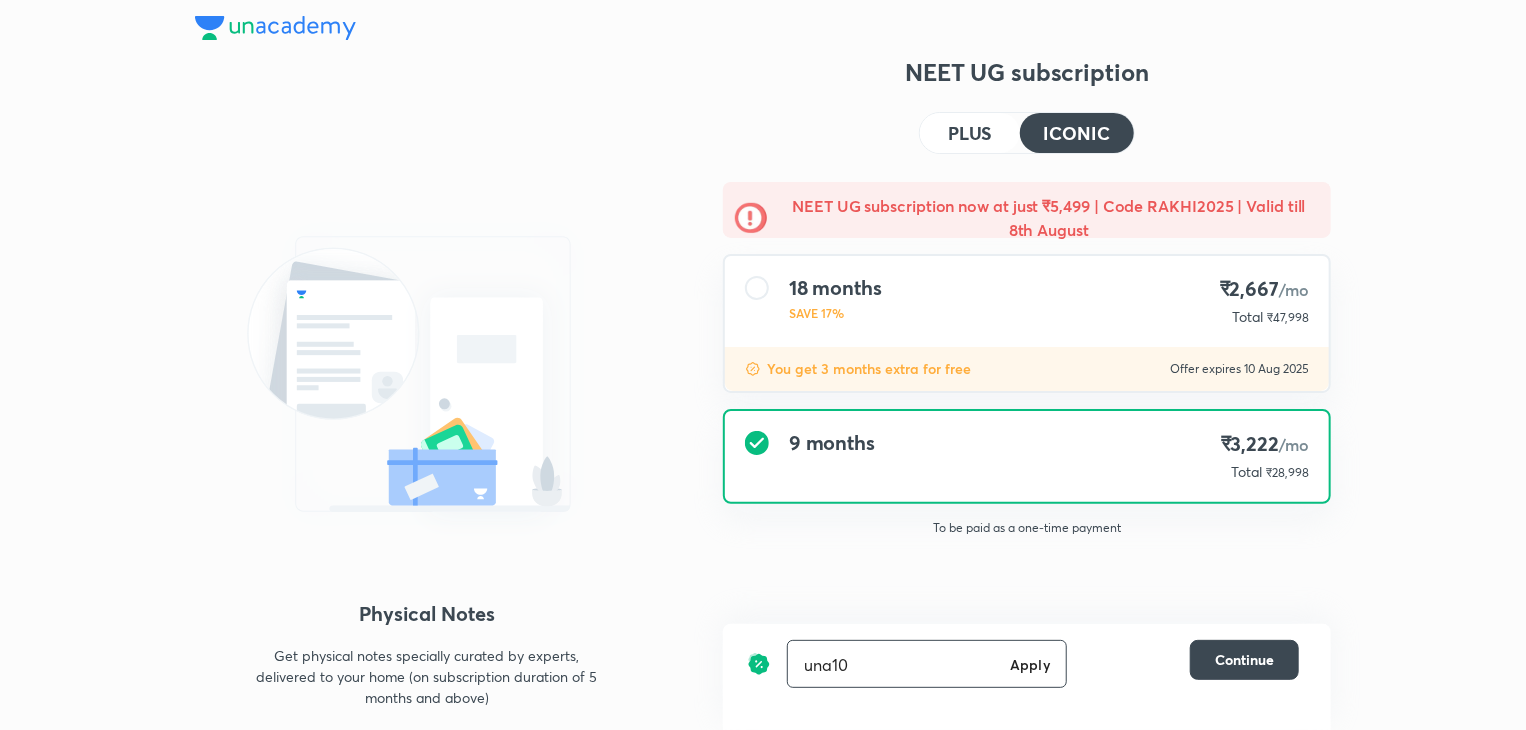 type on "una10" 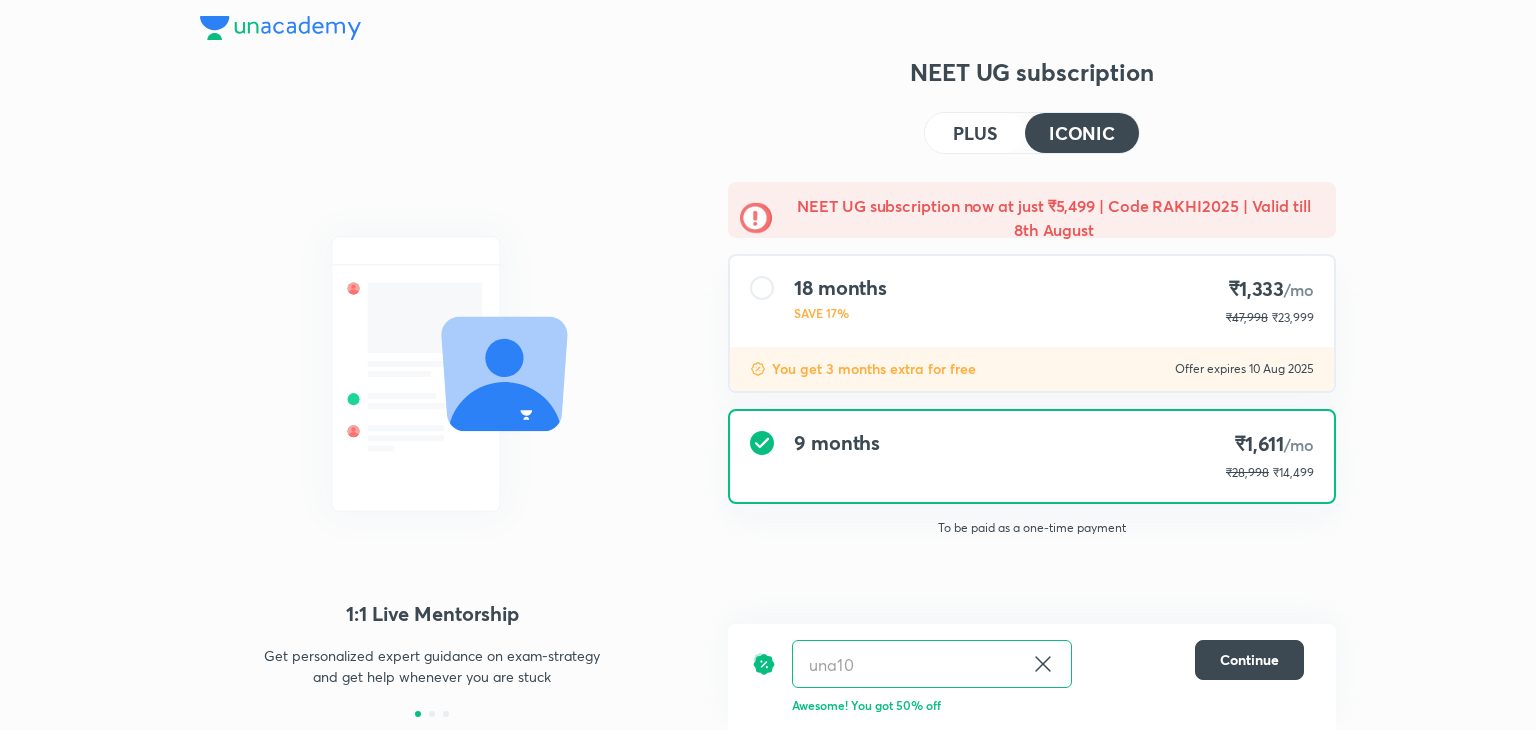 click on "PLUS" at bounding box center [975, 133] 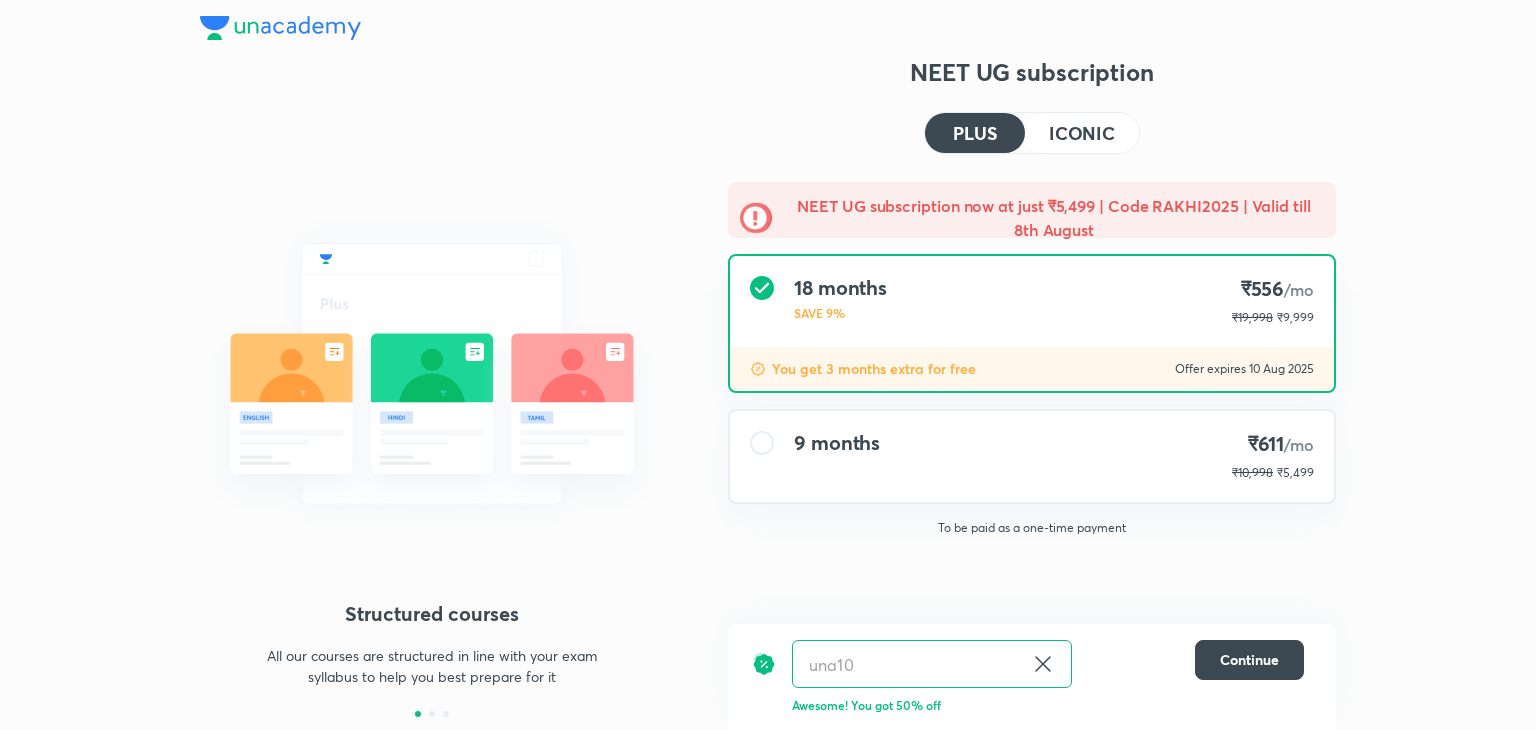 click on "ICONIC" at bounding box center [1082, 133] 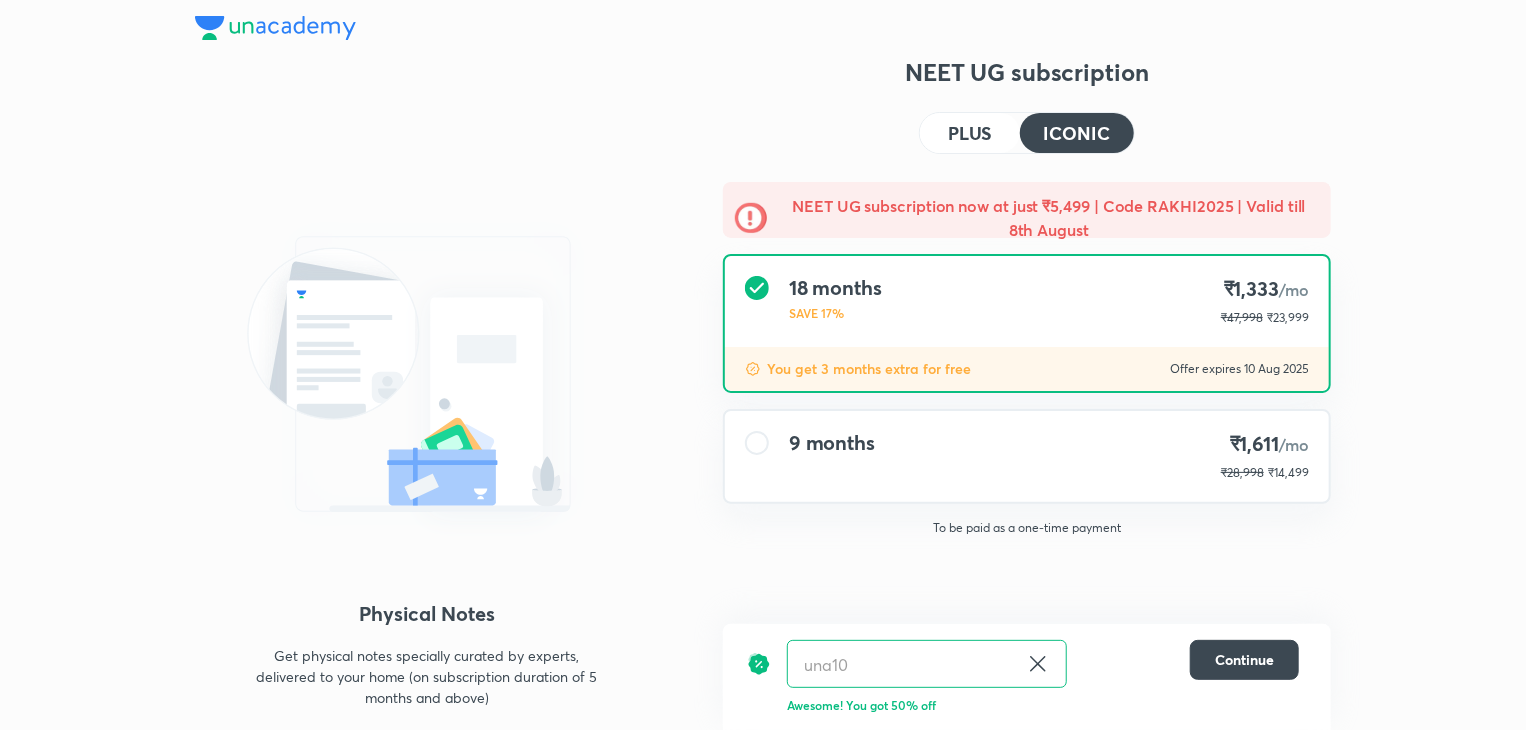 click on "9 months ₹1,611  /mo ₹28,998 ₹14,499" at bounding box center [1027, 456] 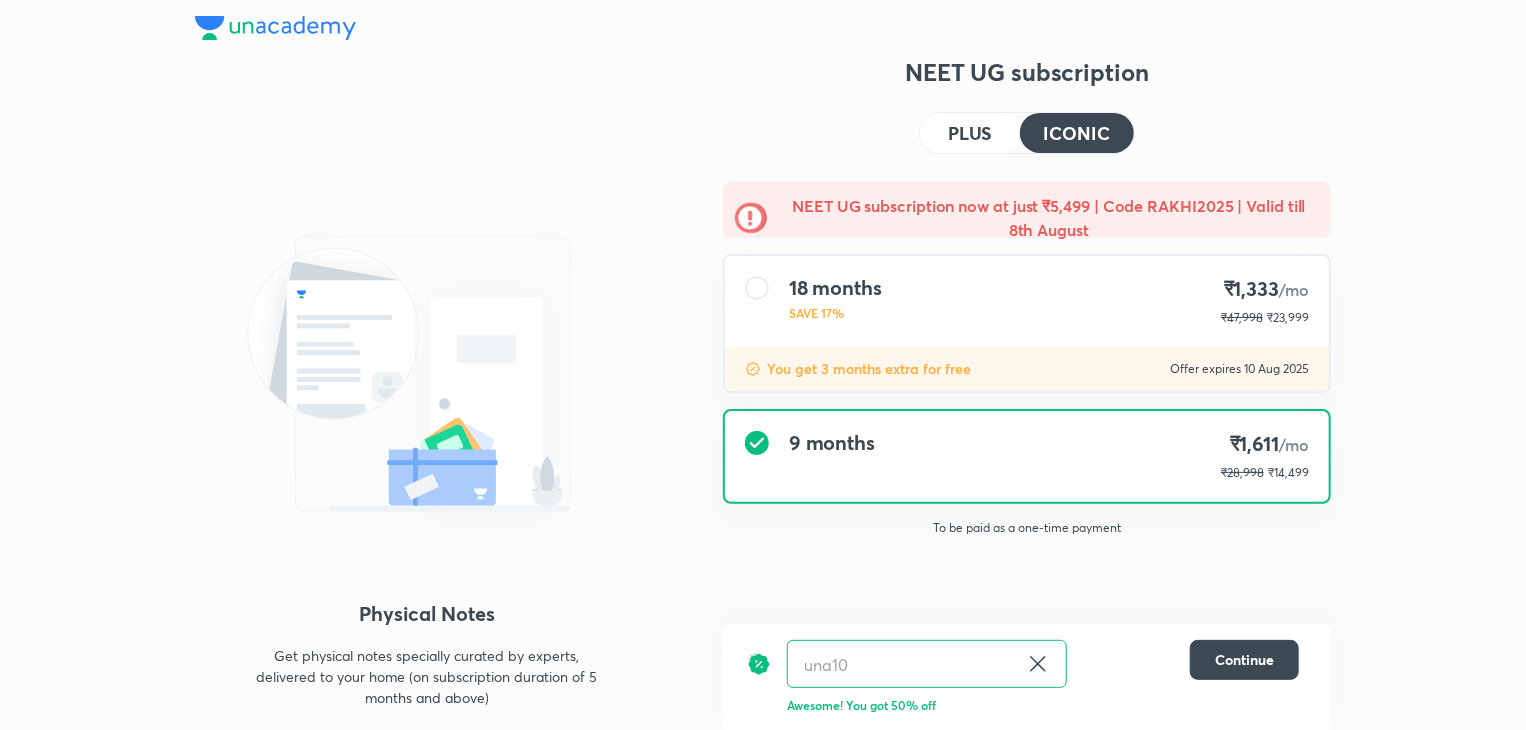 click on "PLUS" at bounding box center (970, 133) 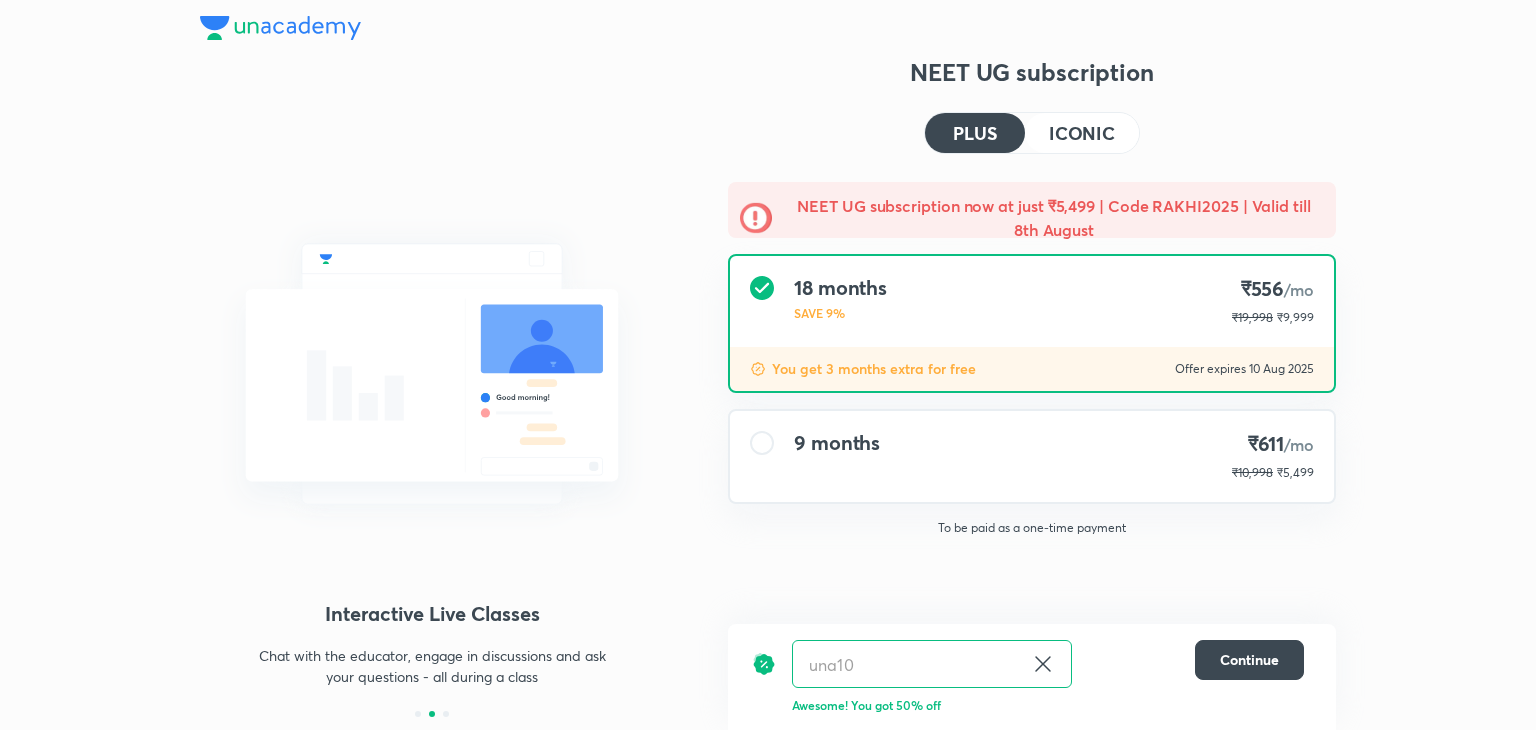 click on "ICONIC" at bounding box center [1082, 133] 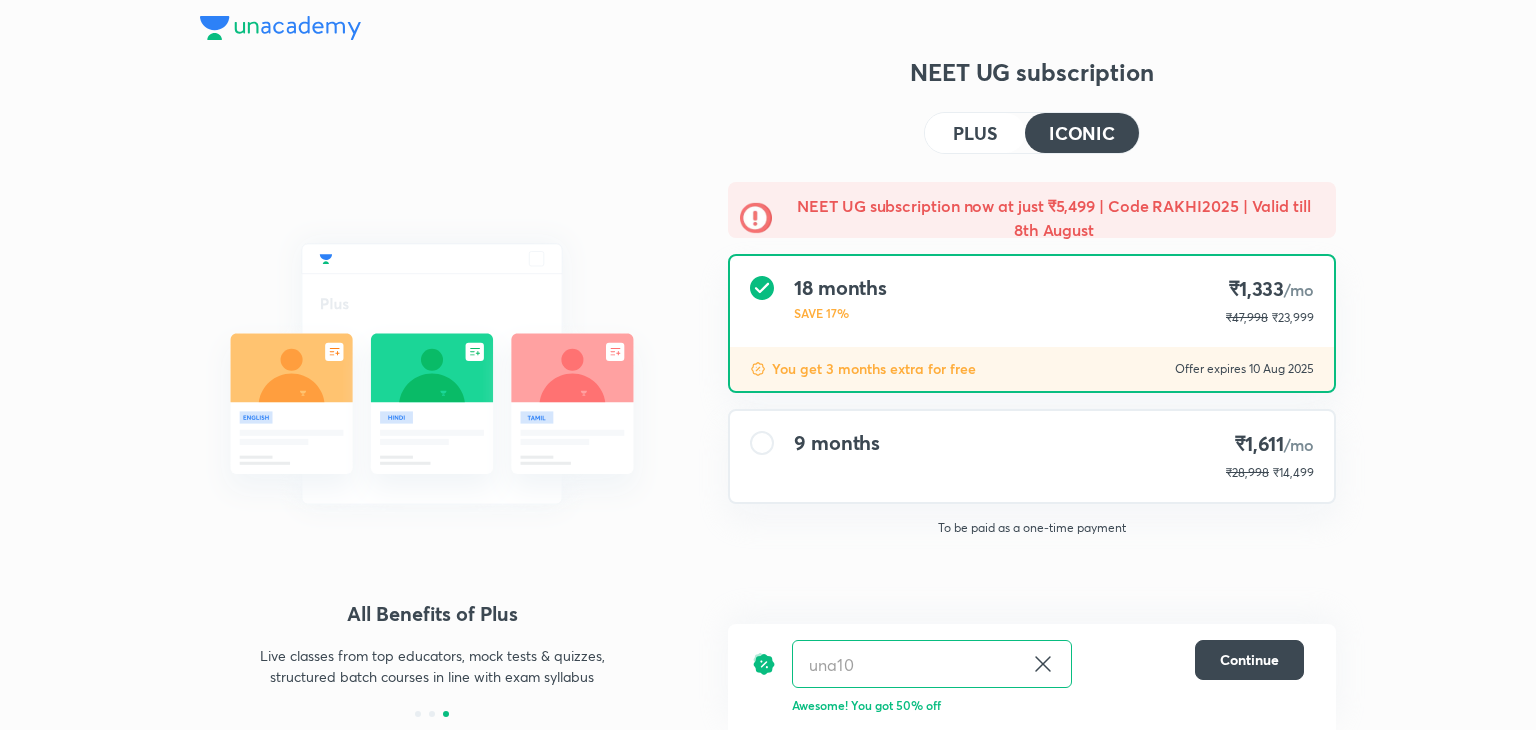 click on "9 months ₹1,611  /mo ₹28,998 ₹14,499" at bounding box center (1032, 456) 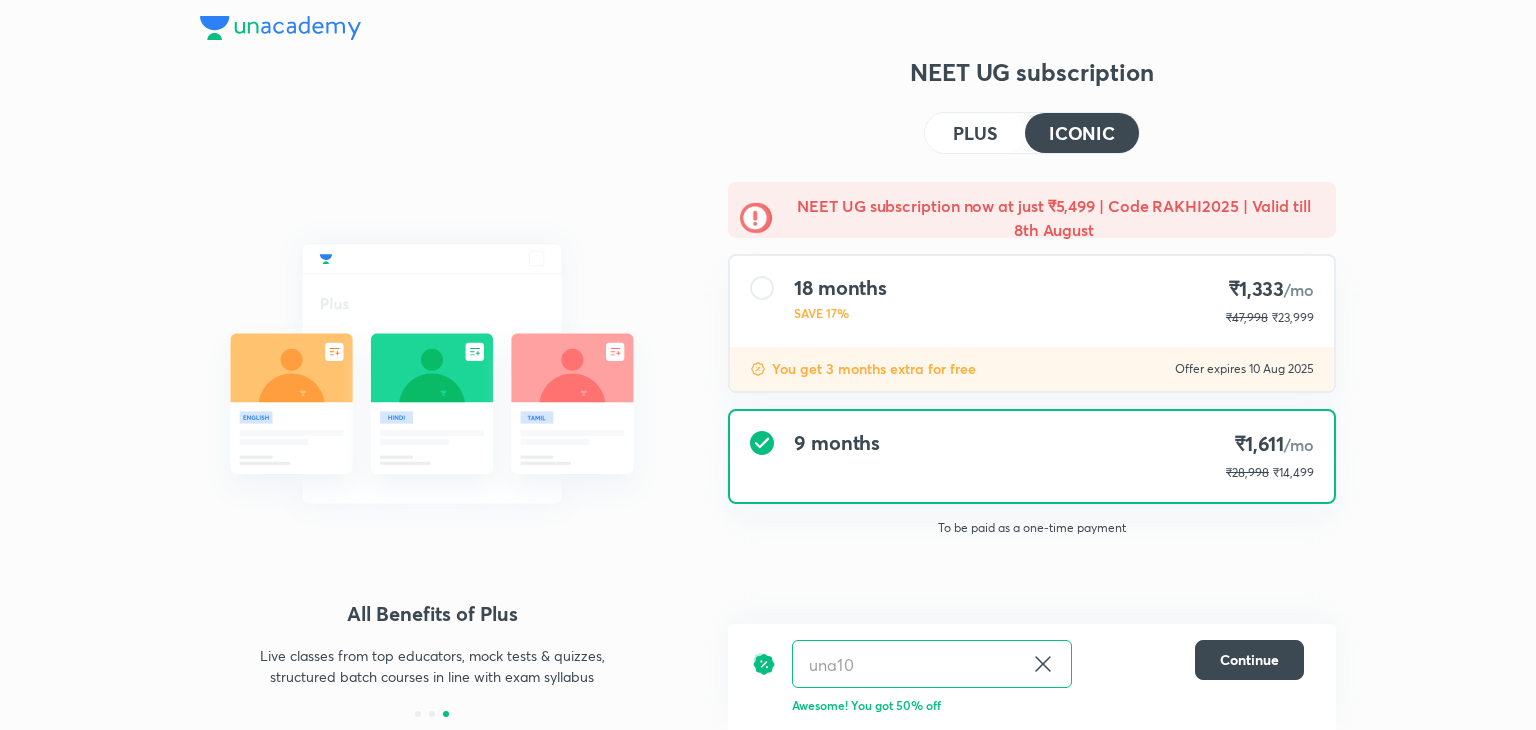 click on "PLUS" at bounding box center [975, 133] 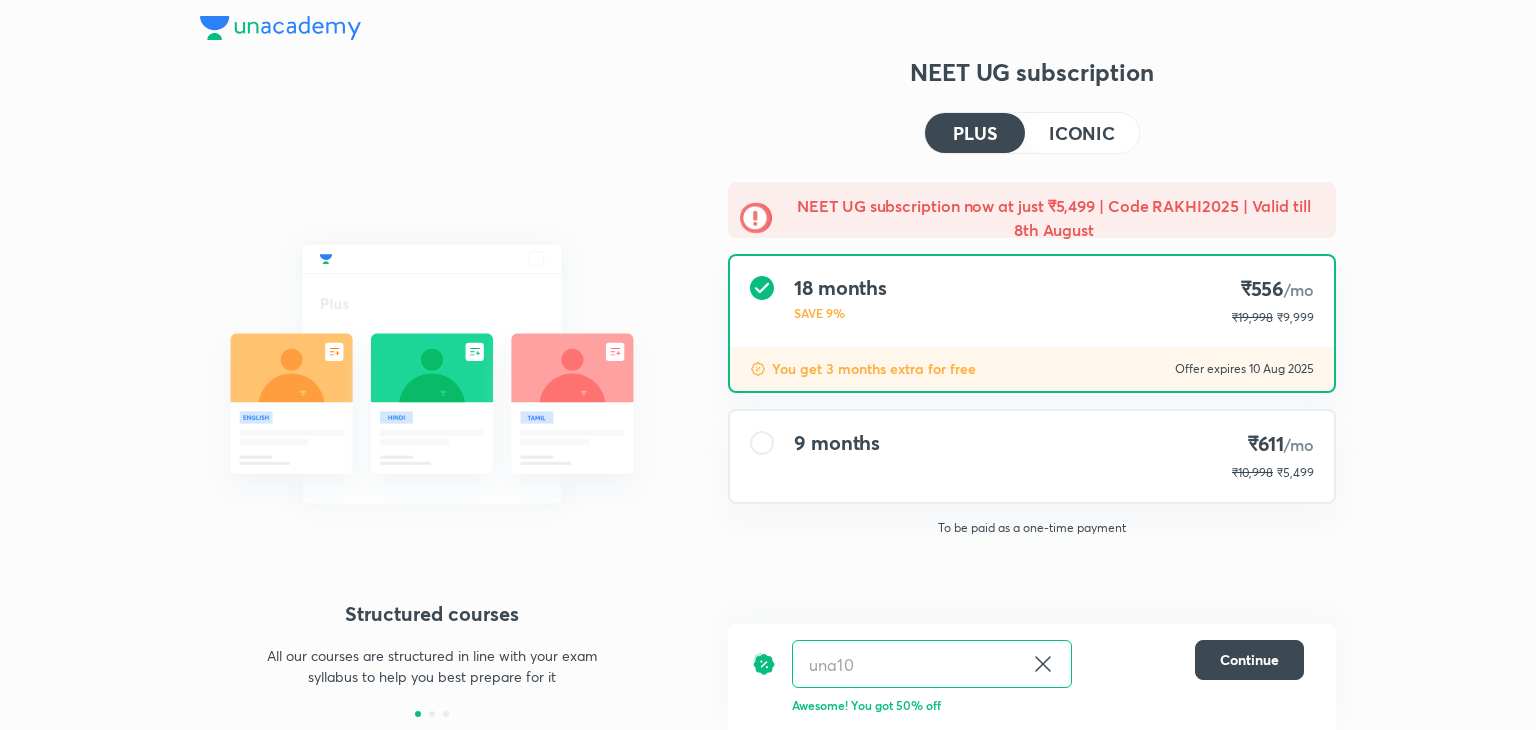 click on "9 months ₹611  /mo ₹10,998 ₹5,499" at bounding box center (1032, 456) 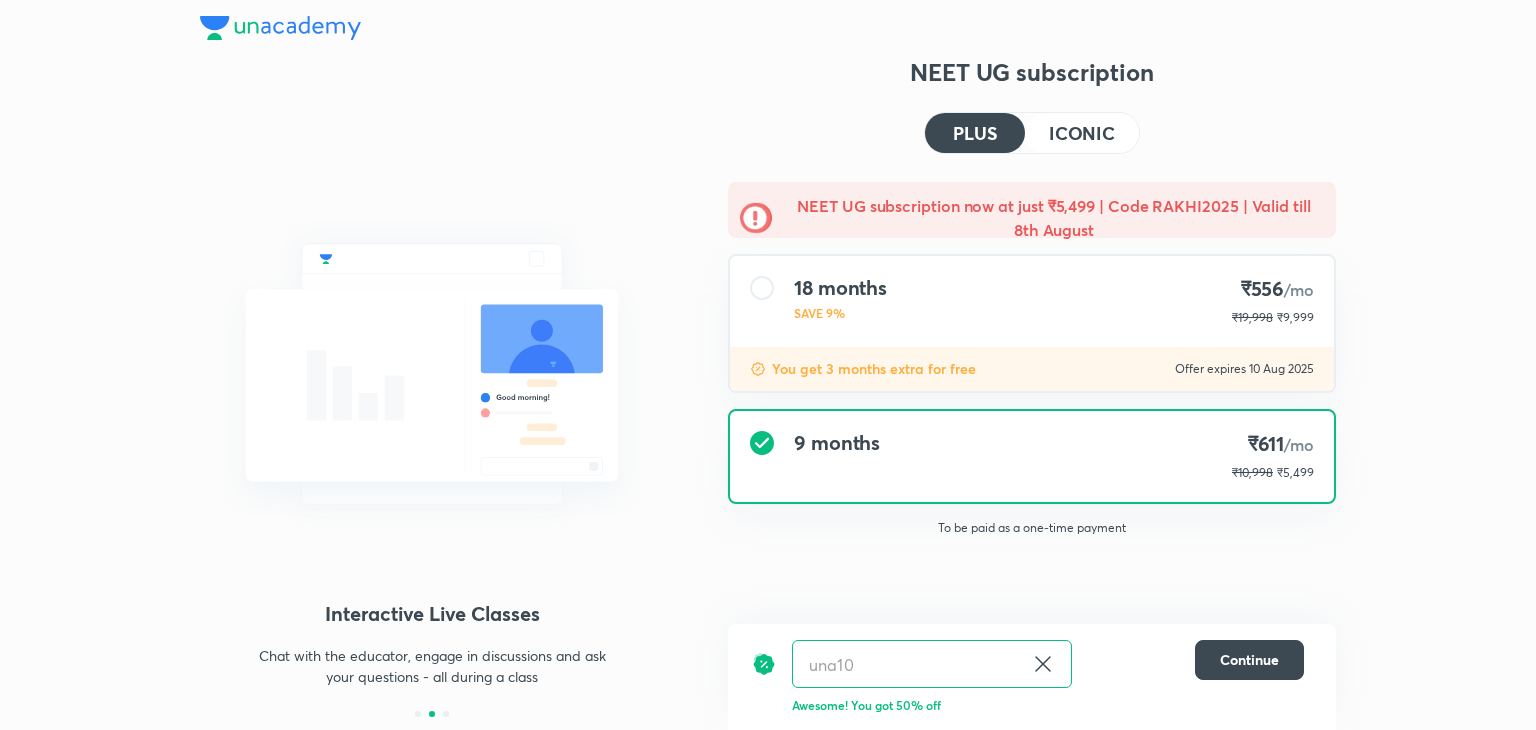 click on "ICONIC" at bounding box center (1082, 133) 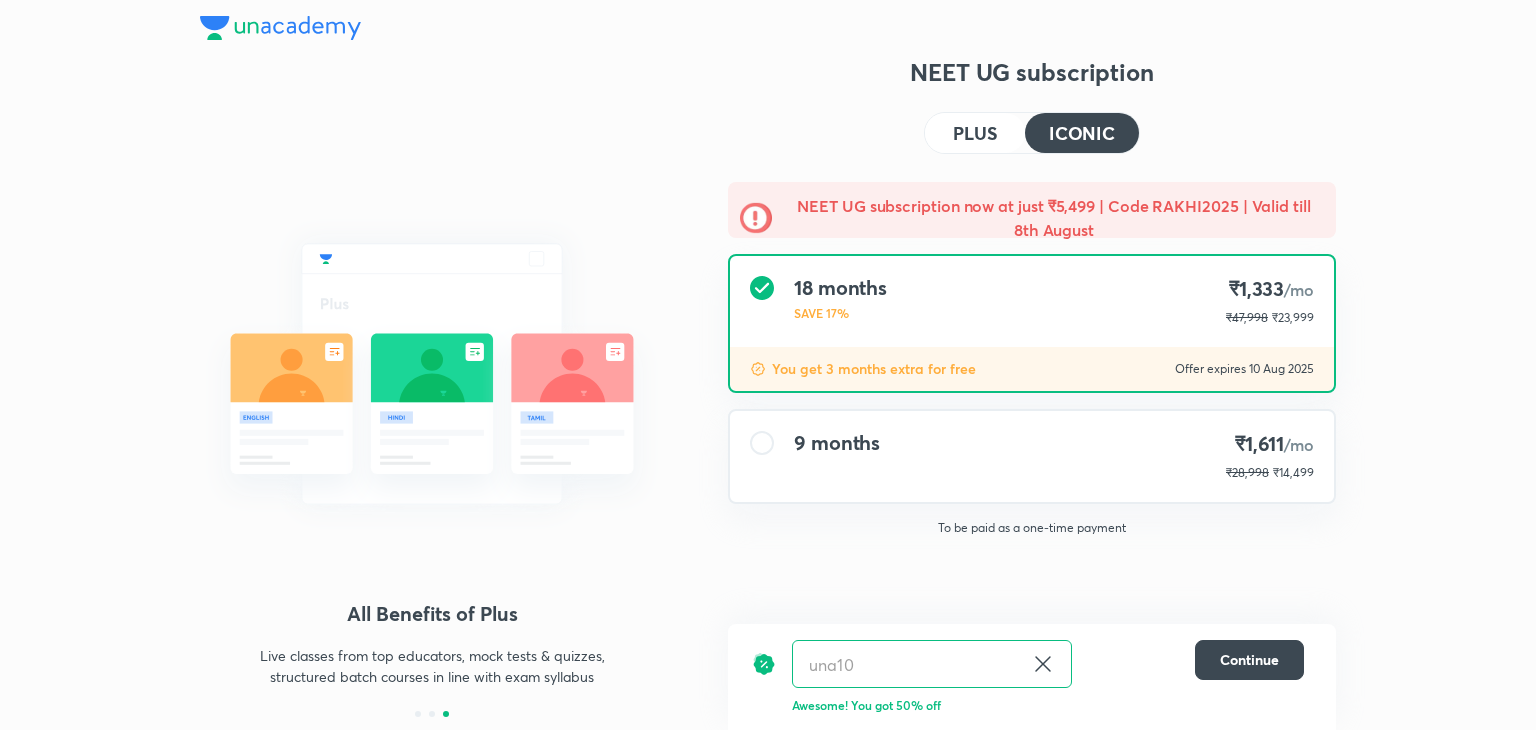 click on "9 months ₹1,611  /mo ₹28,998 ₹14,499" at bounding box center [1032, 456] 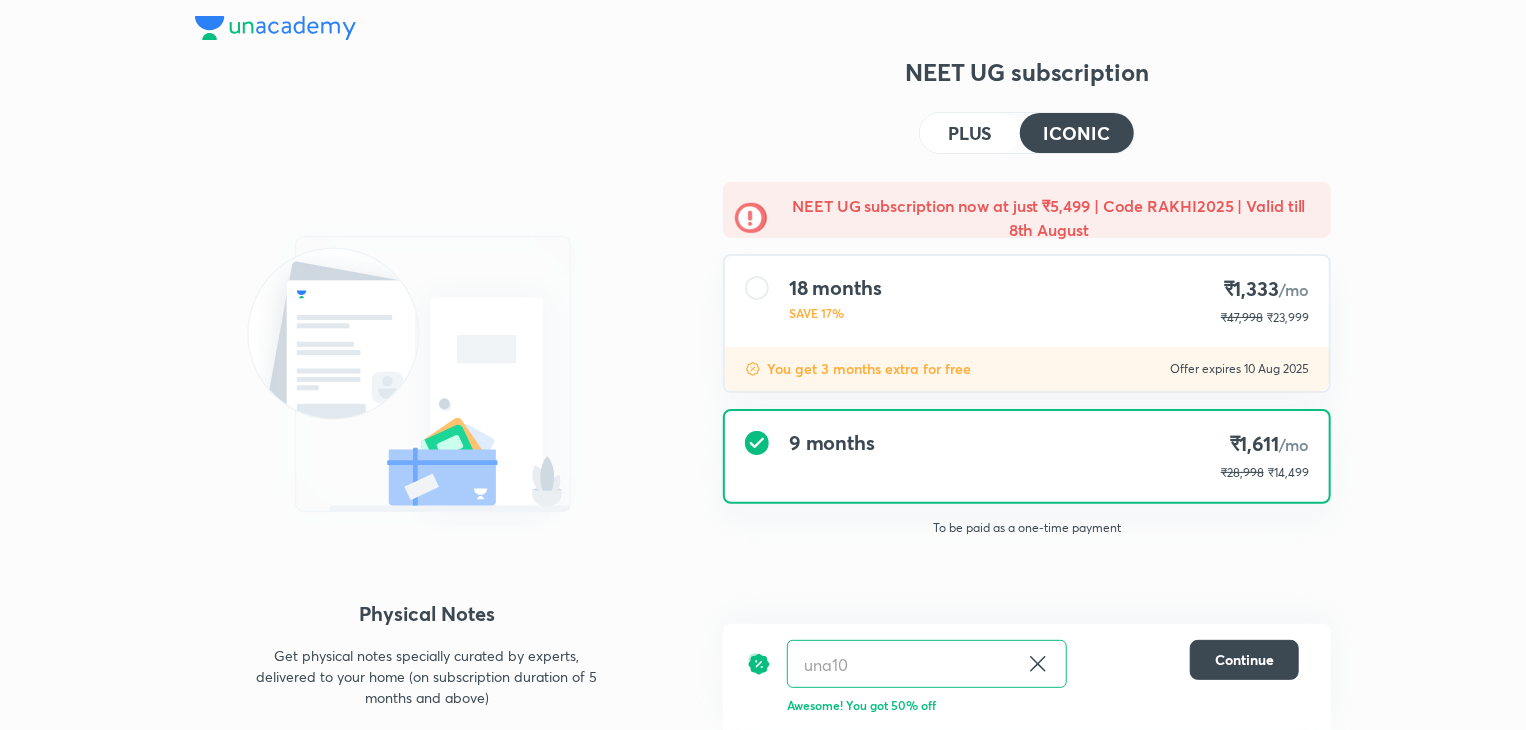 click on "PLUS" at bounding box center (970, 133) 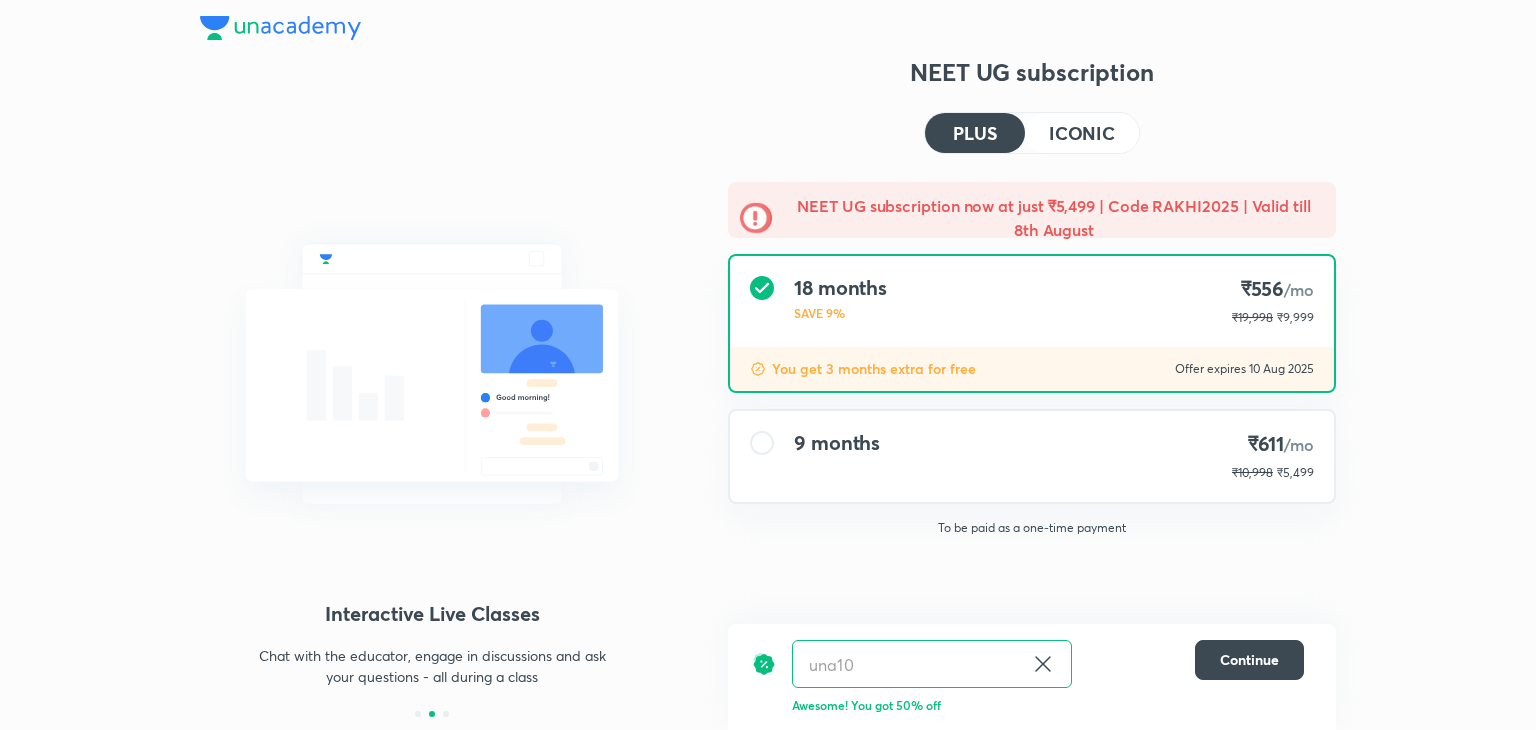 click on "ICONIC" at bounding box center (1082, 133) 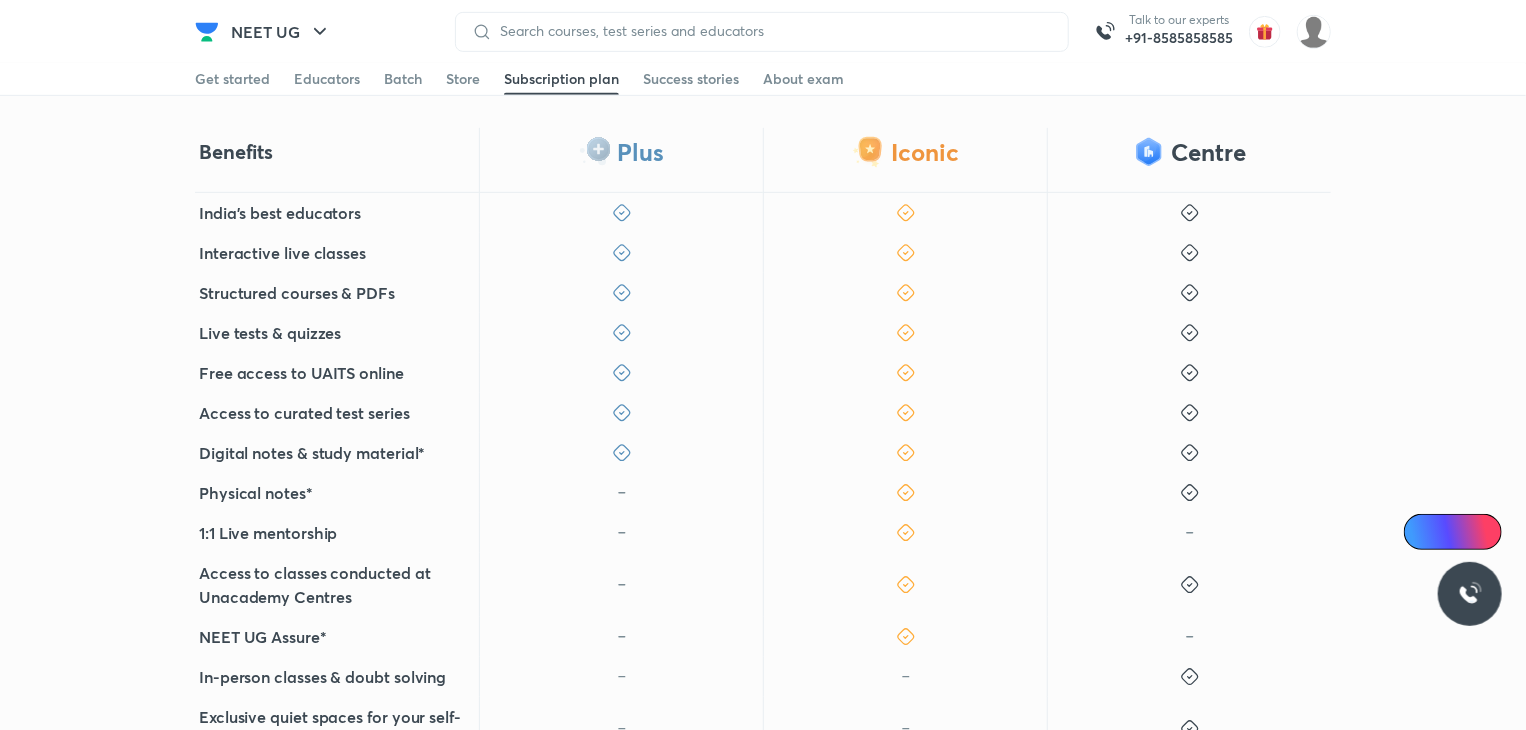 scroll, scrollTop: 494, scrollLeft: 0, axis: vertical 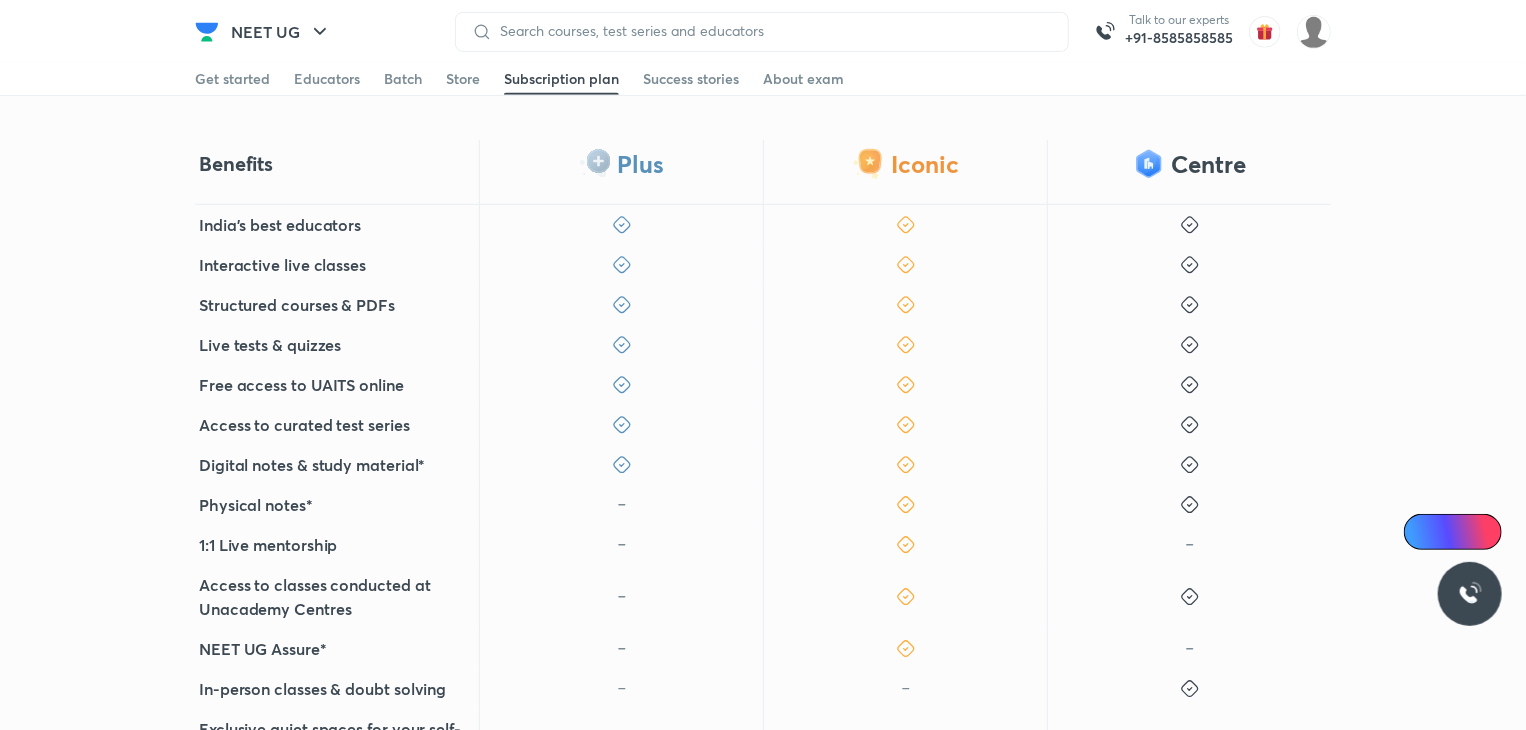 click on "NEET UG Talk to our experts +91-8585858585 Get started Educators Batch Store Subscription plan Success stories About exam Get started Educators Batch Store Subscription plan Success stories About exam" at bounding box center (763, 32) 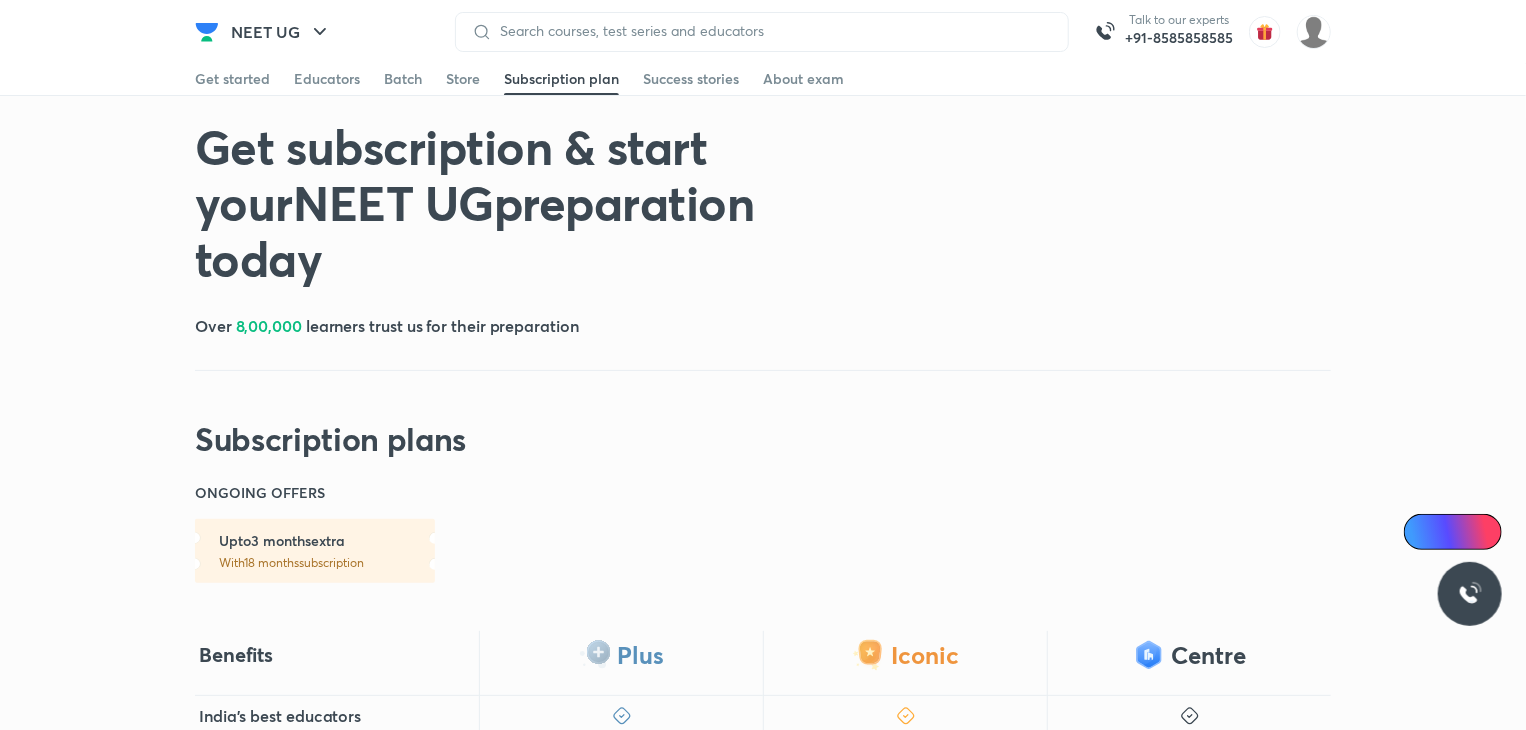scroll, scrollTop: 0, scrollLeft: 0, axis: both 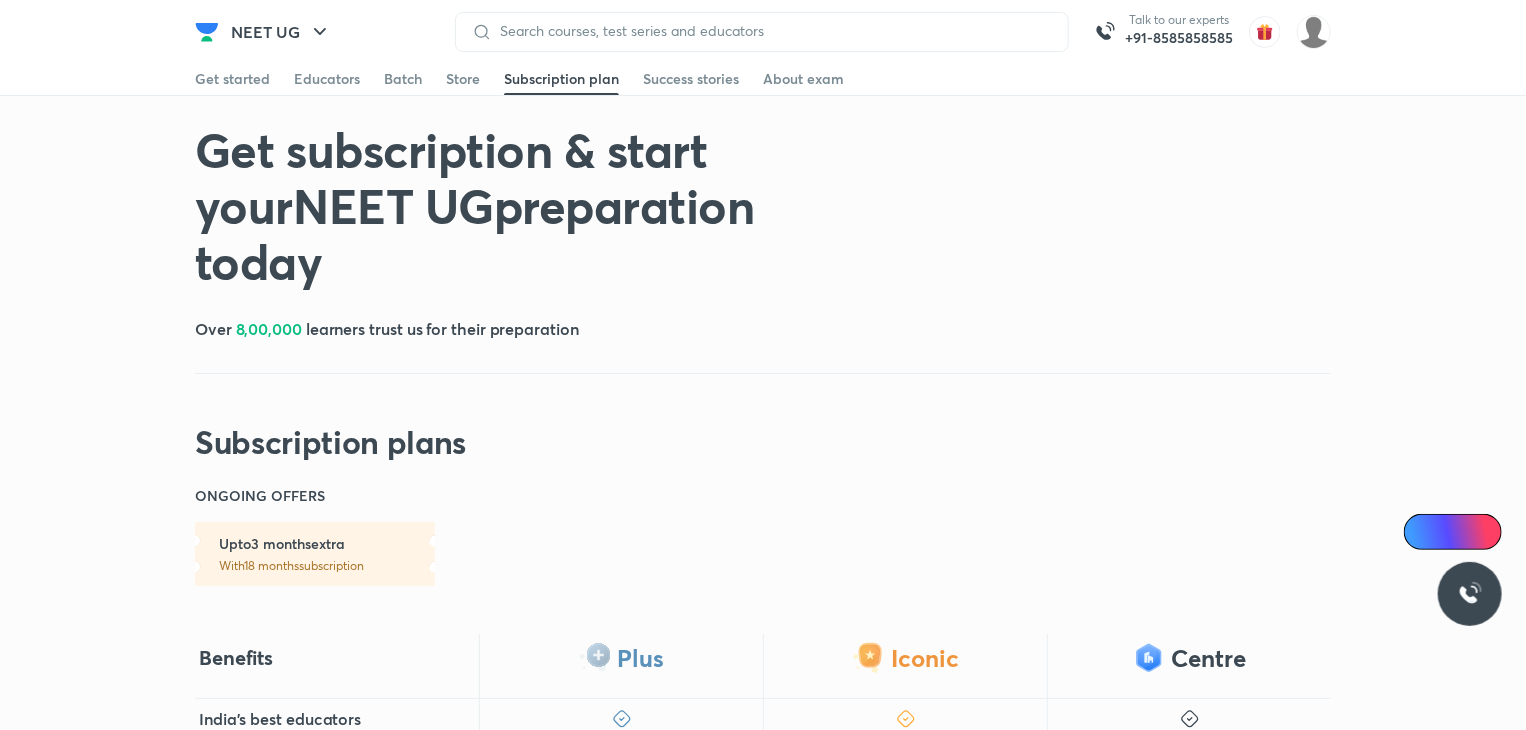 click on "Subscription plan" at bounding box center (561, 79) 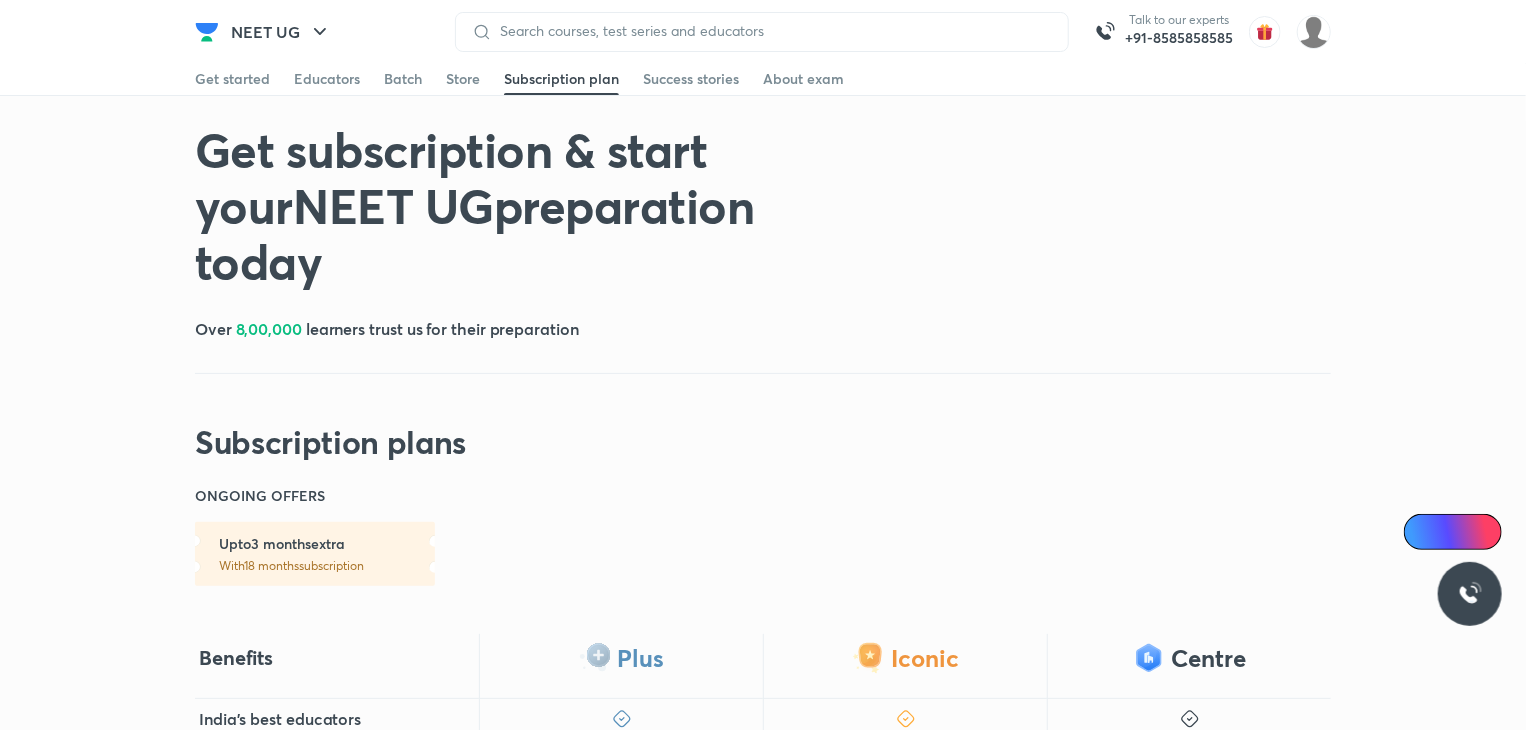 click on "Subscription plan" at bounding box center (561, 79) 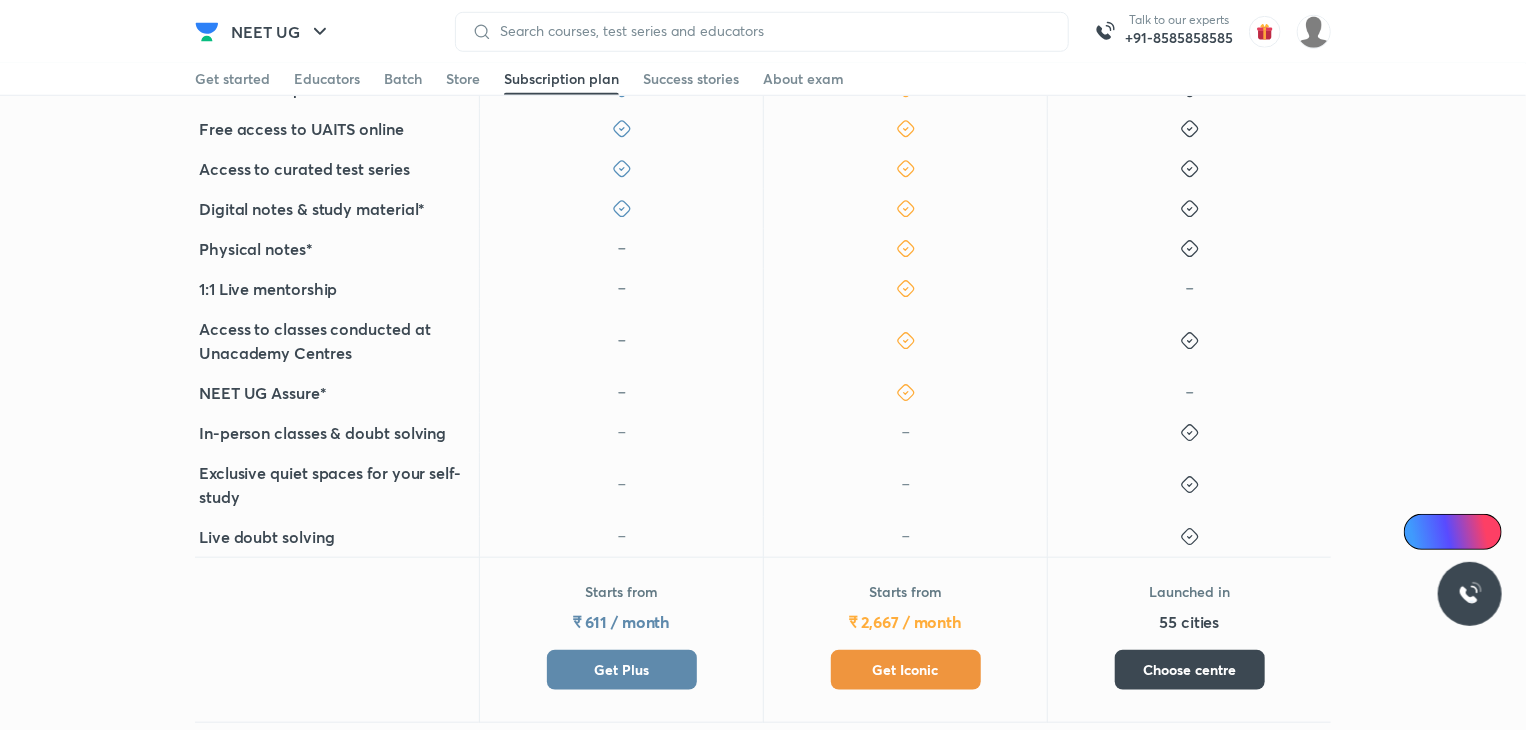 scroll, scrollTop: 896, scrollLeft: 0, axis: vertical 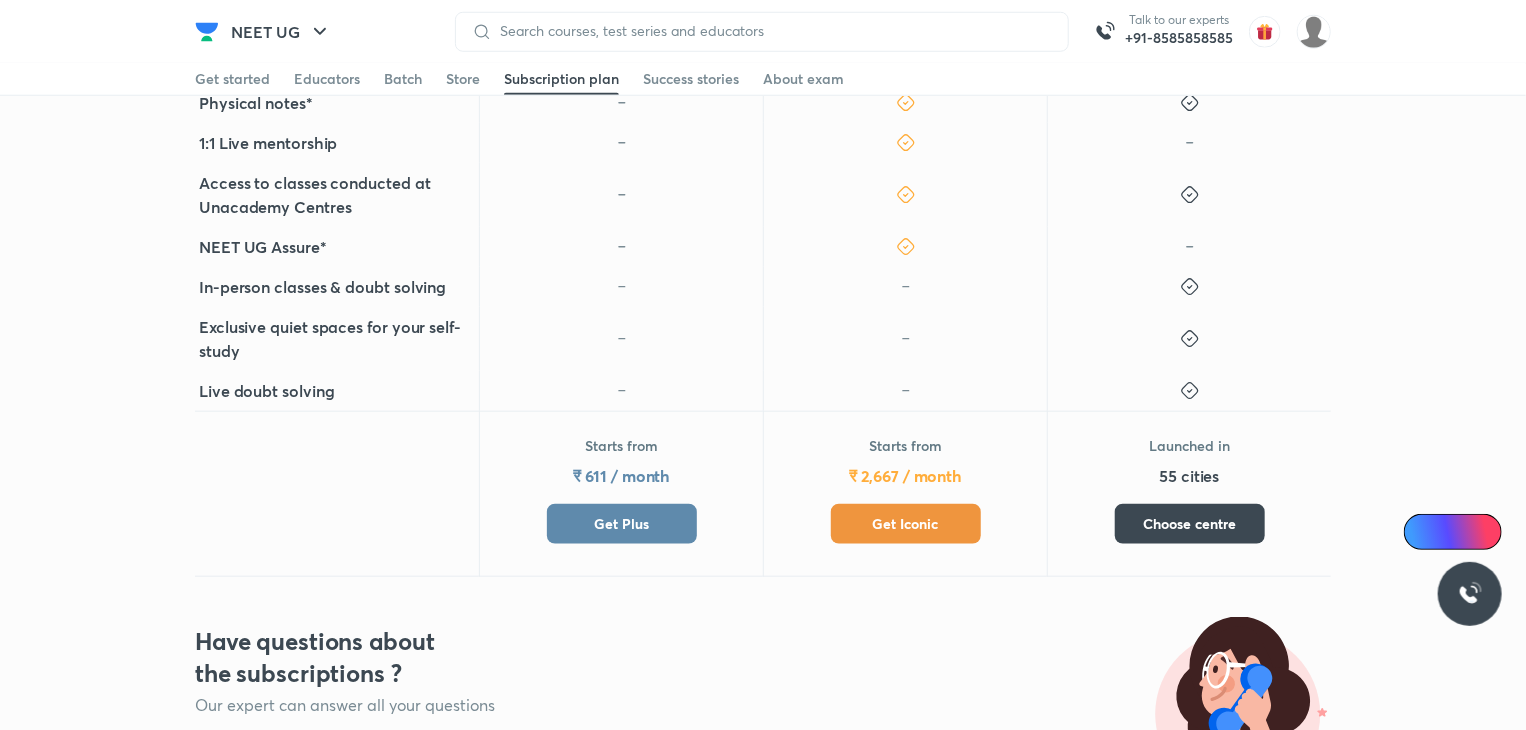 click on "Get Plus" at bounding box center [622, 524] 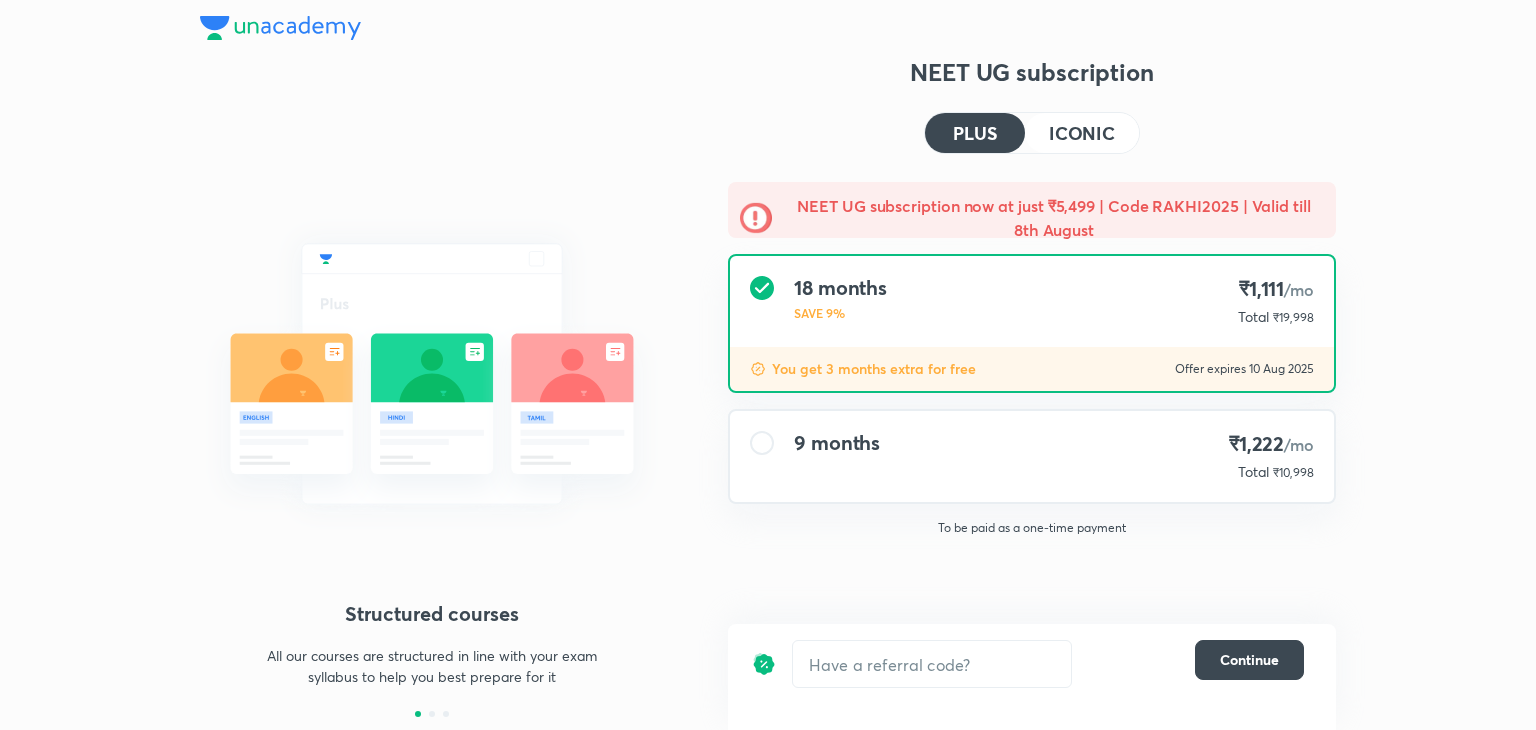 click on "9 months ₹1,222  /mo Total ₹10,998" at bounding box center (1032, 456) 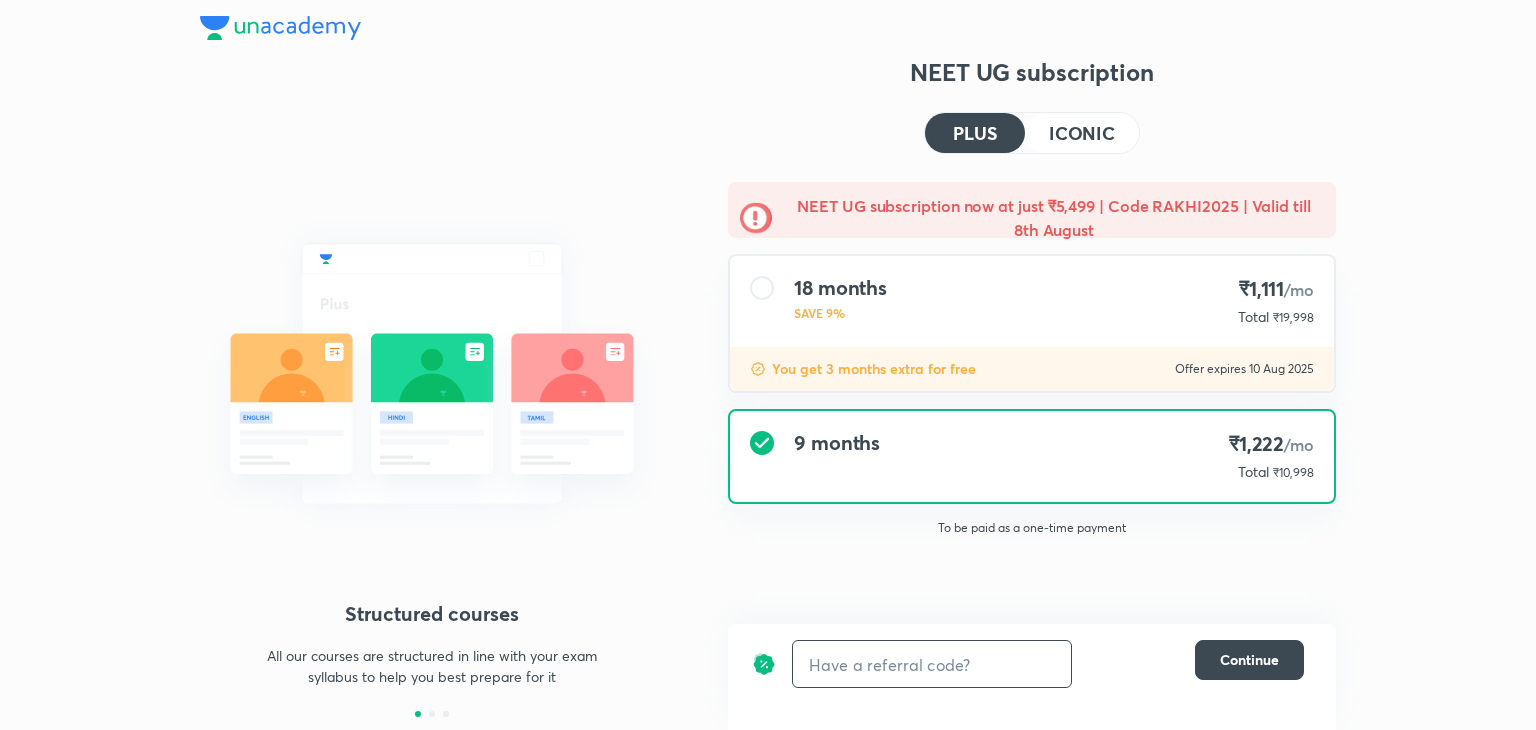 click at bounding box center (932, 664) 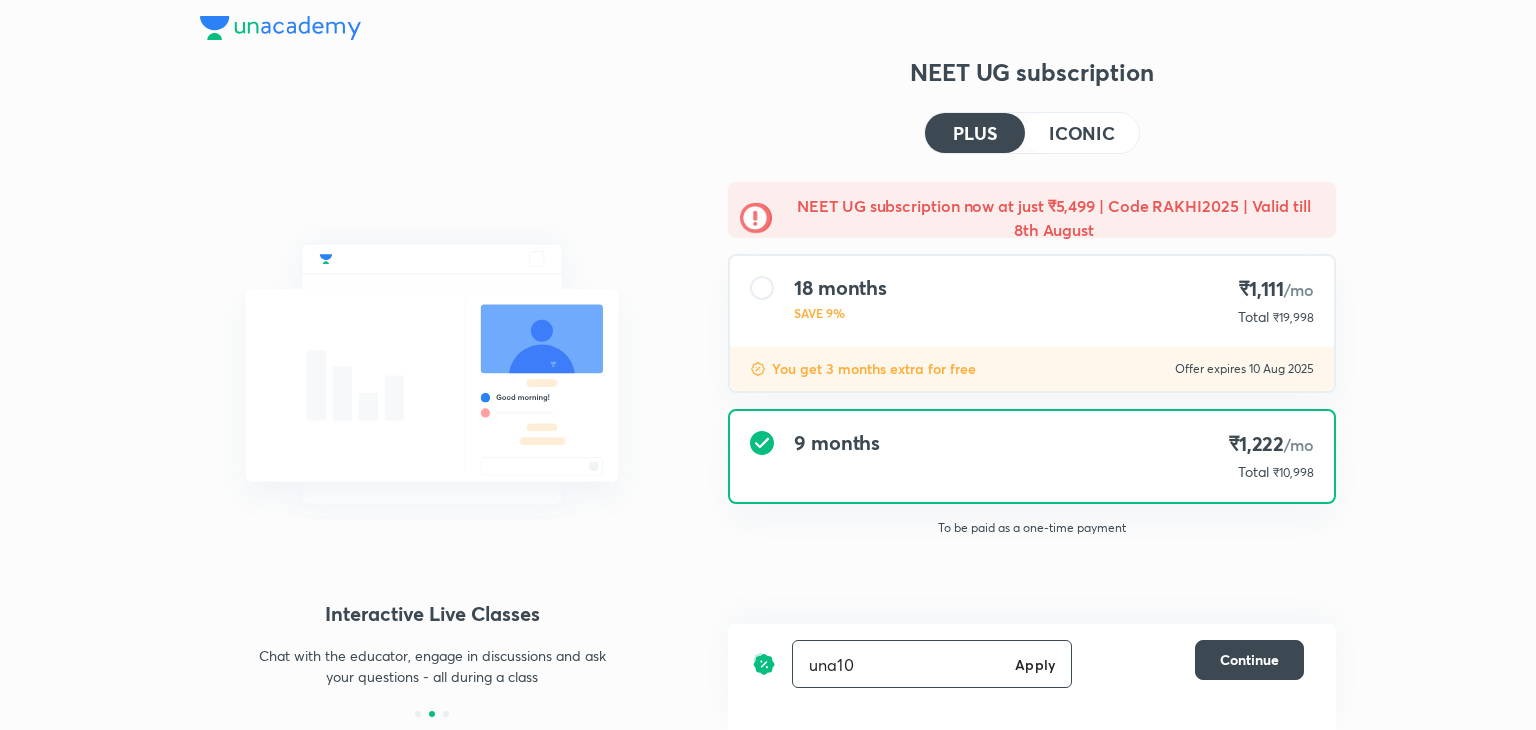 type on "una10" 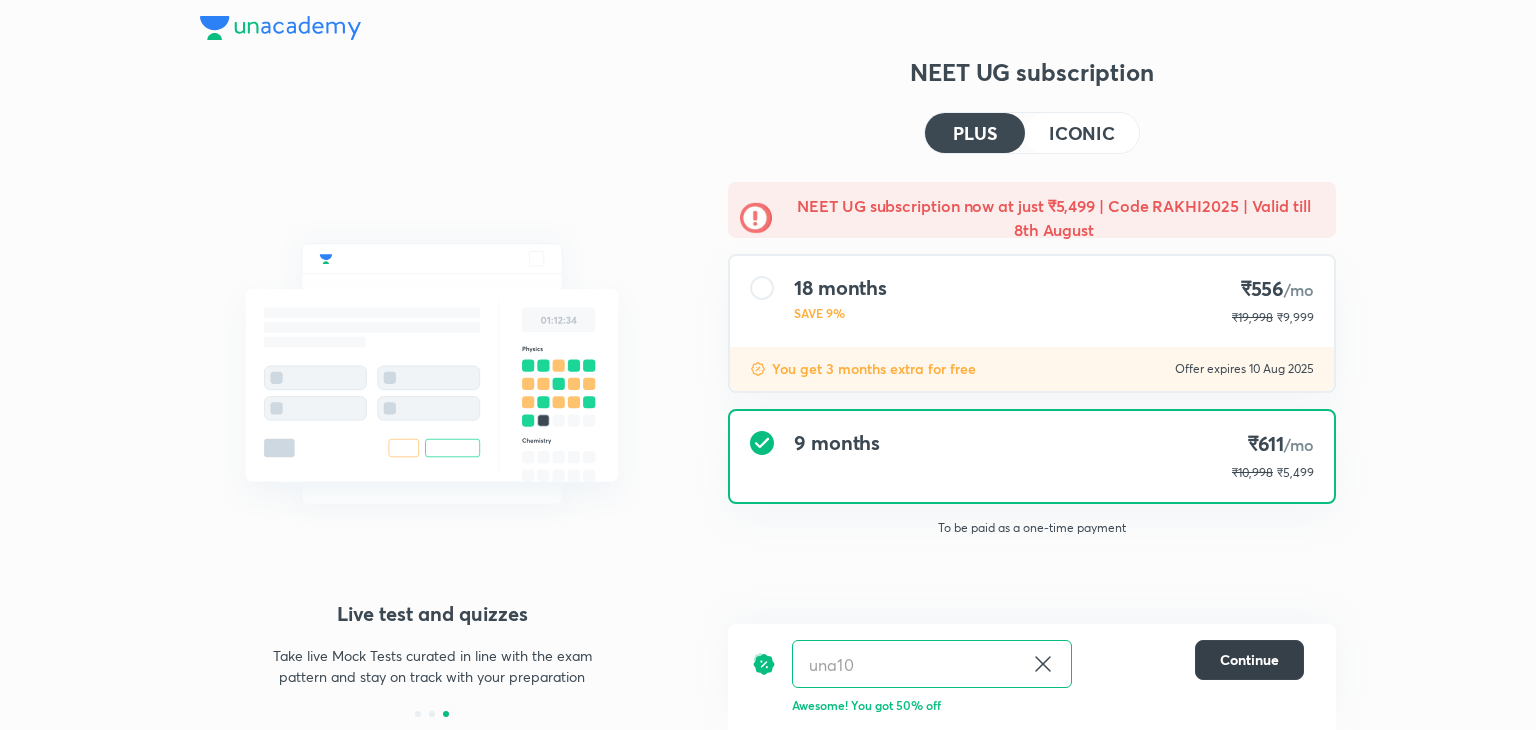 click on "Continue" at bounding box center [1249, 660] 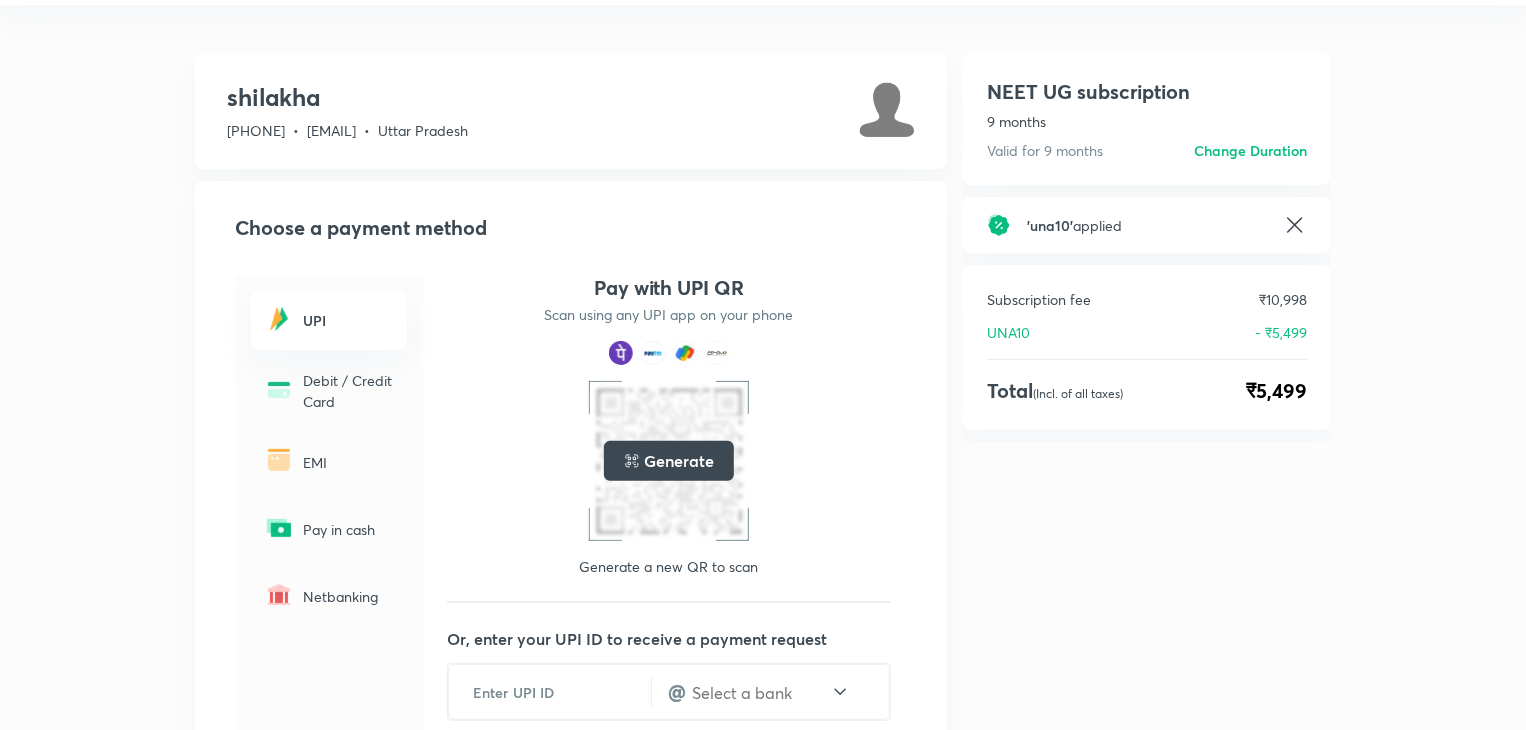 scroll, scrollTop: 52, scrollLeft: 0, axis: vertical 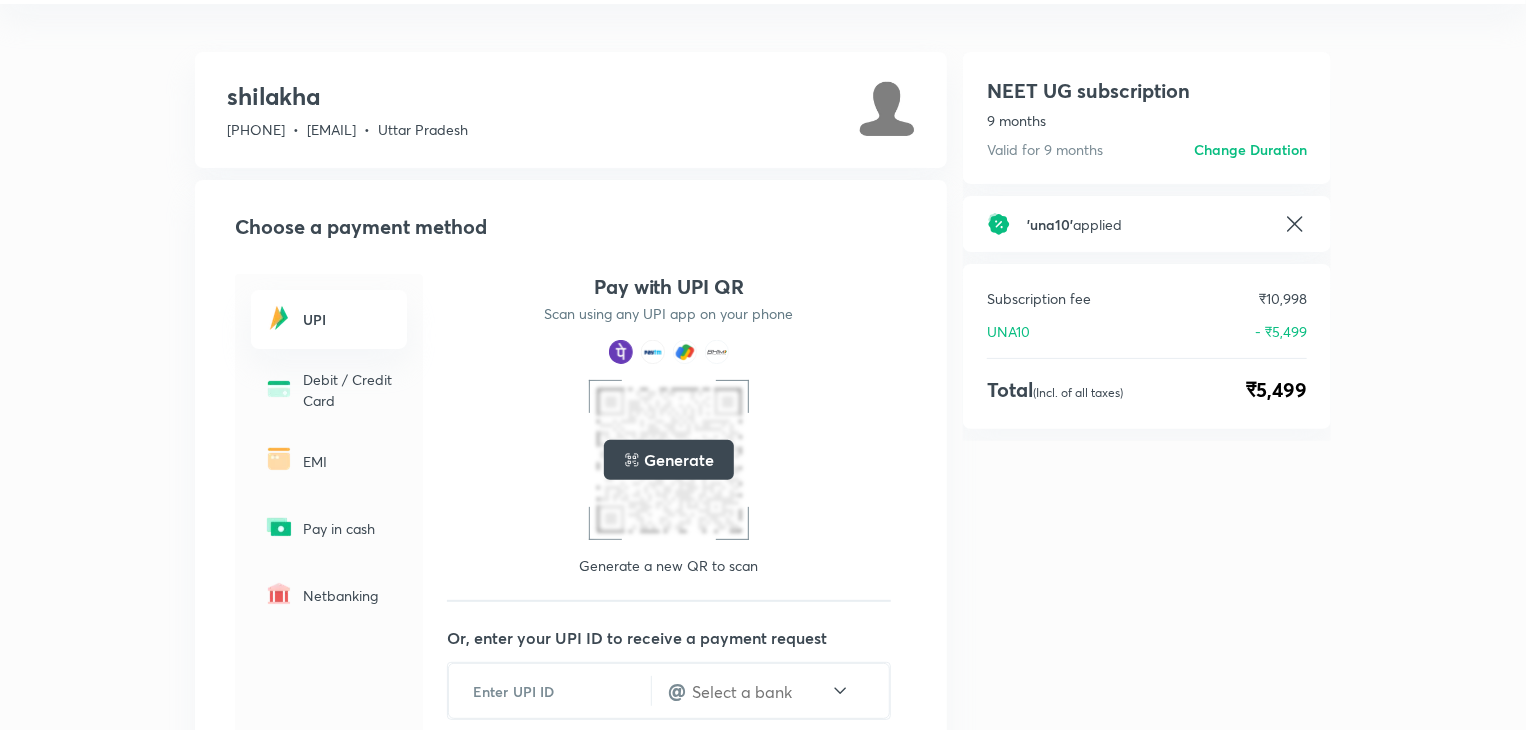 click on "Debit / Credit Card" at bounding box center [349, 390] 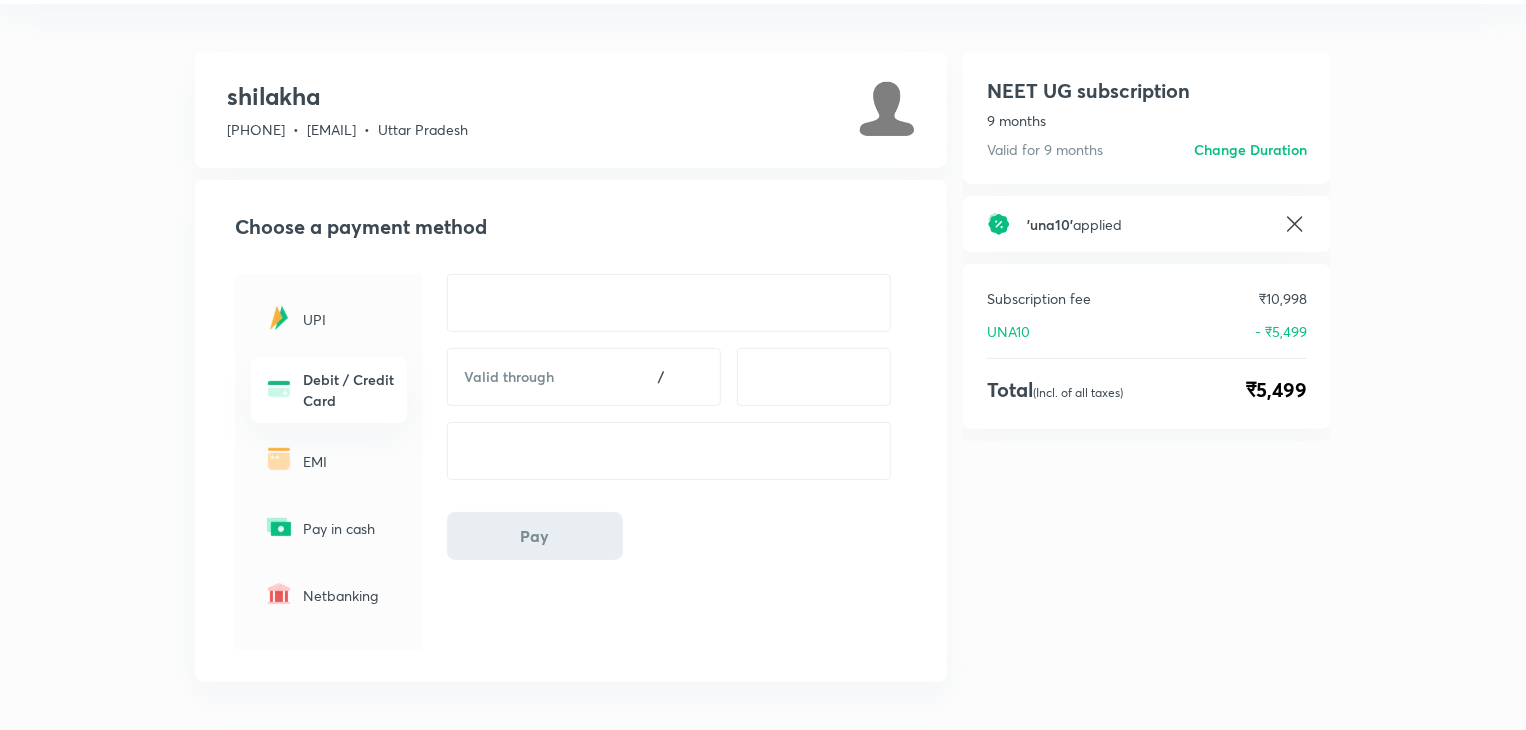 scroll, scrollTop: 0, scrollLeft: 0, axis: both 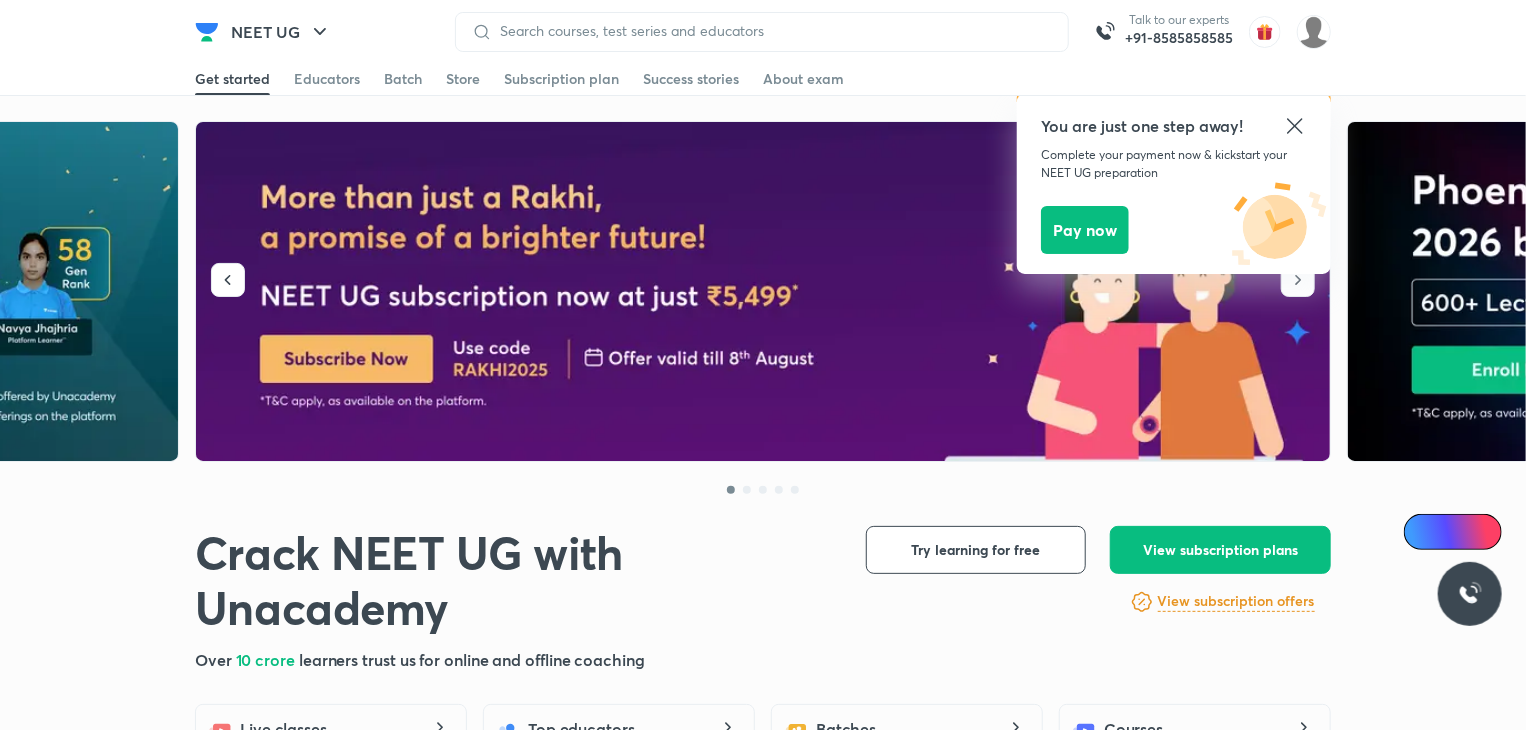 click on "NEET UG Talk to our experts +91-8585858585 You are just one step away! Complete your payment now & kickstart your NEET UG preparation Pay now Get started Educators Batch Store Subscription plan Success stories About exam Get started Educators Batch Store Subscription plan Success stories About exam" at bounding box center (763, 32) 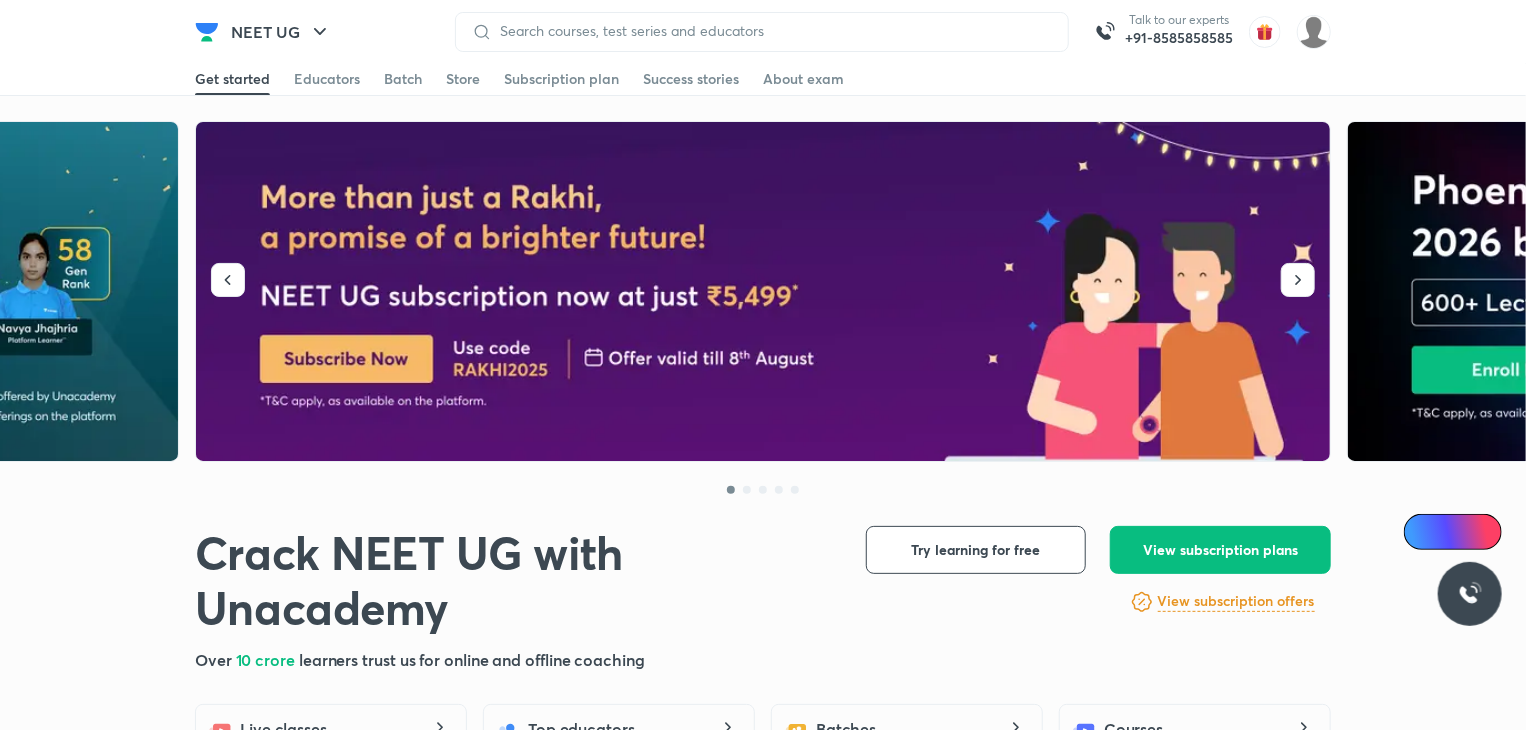 click on "NEET UG Talk to our experts +91-8585858585 Get started Educators Batch Store Subscription plan Success stories About exam Get started Educators Batch Store Subscription plan Success stories About exam" at bounding box center [763, 32] 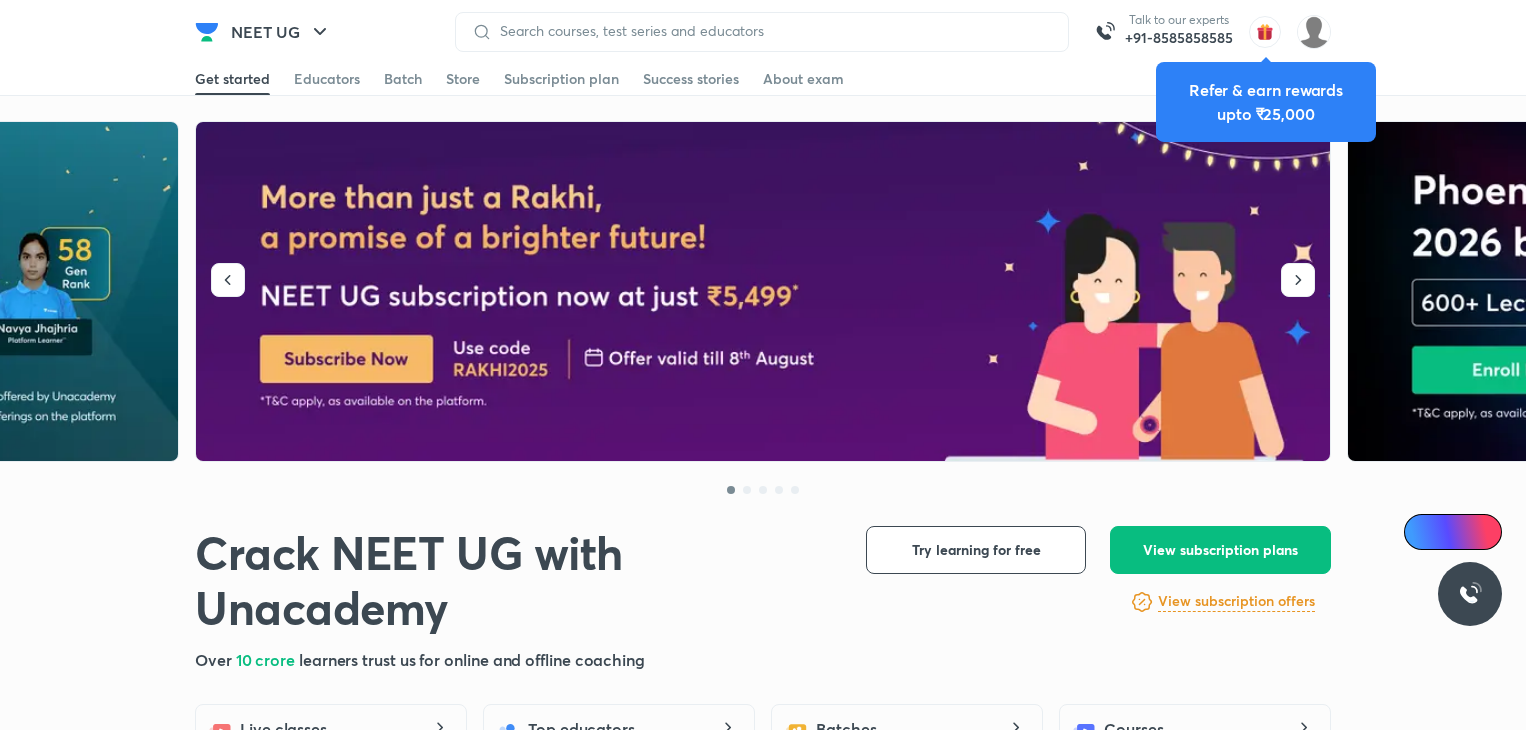 scroll, scrollTop: 0, scrollLeft: 0, axis: both 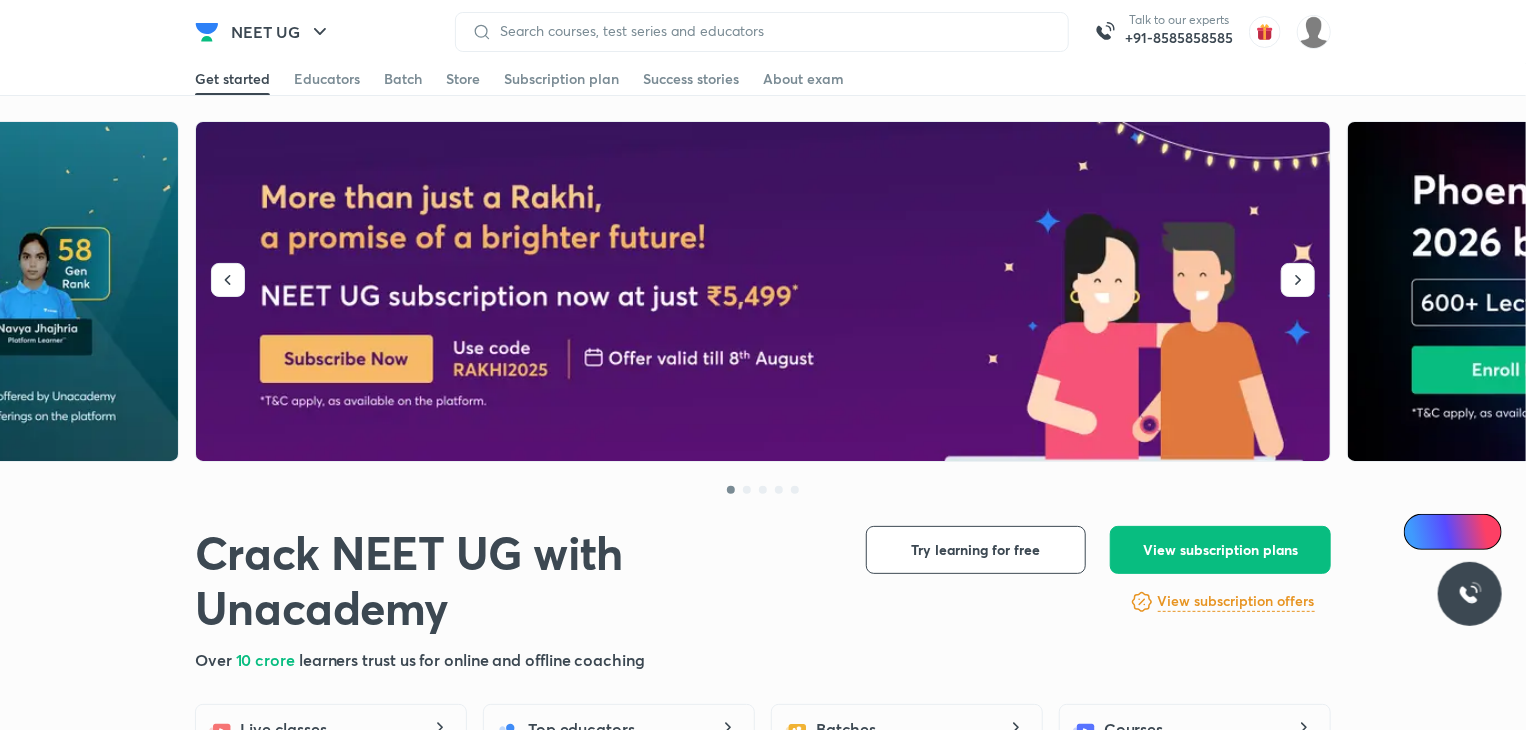 click on "Get started Educators Batch Store Subscription plan Success stories About exam" at bounding box center (763, 79) 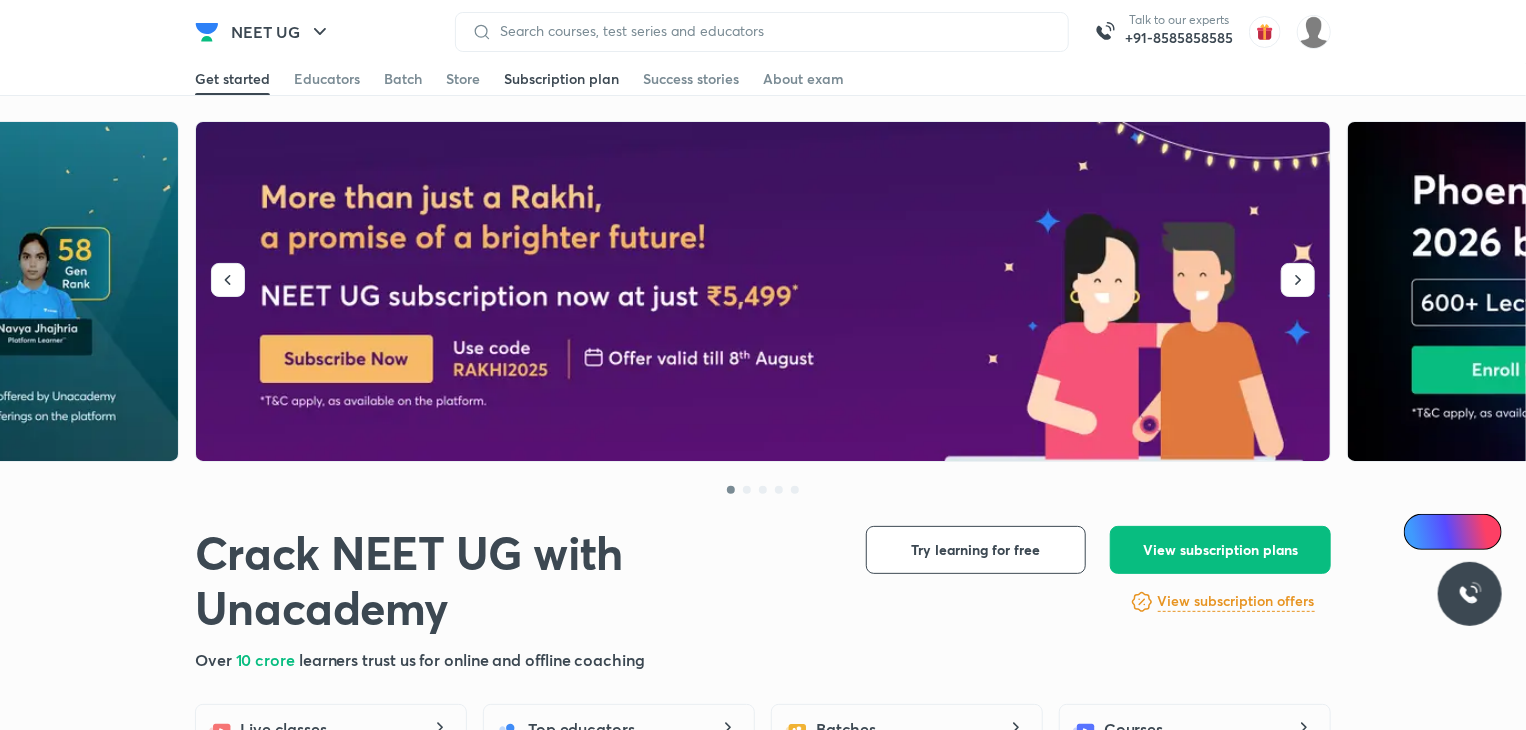 click on "Subscription plan" at bounding box center [561, 79] 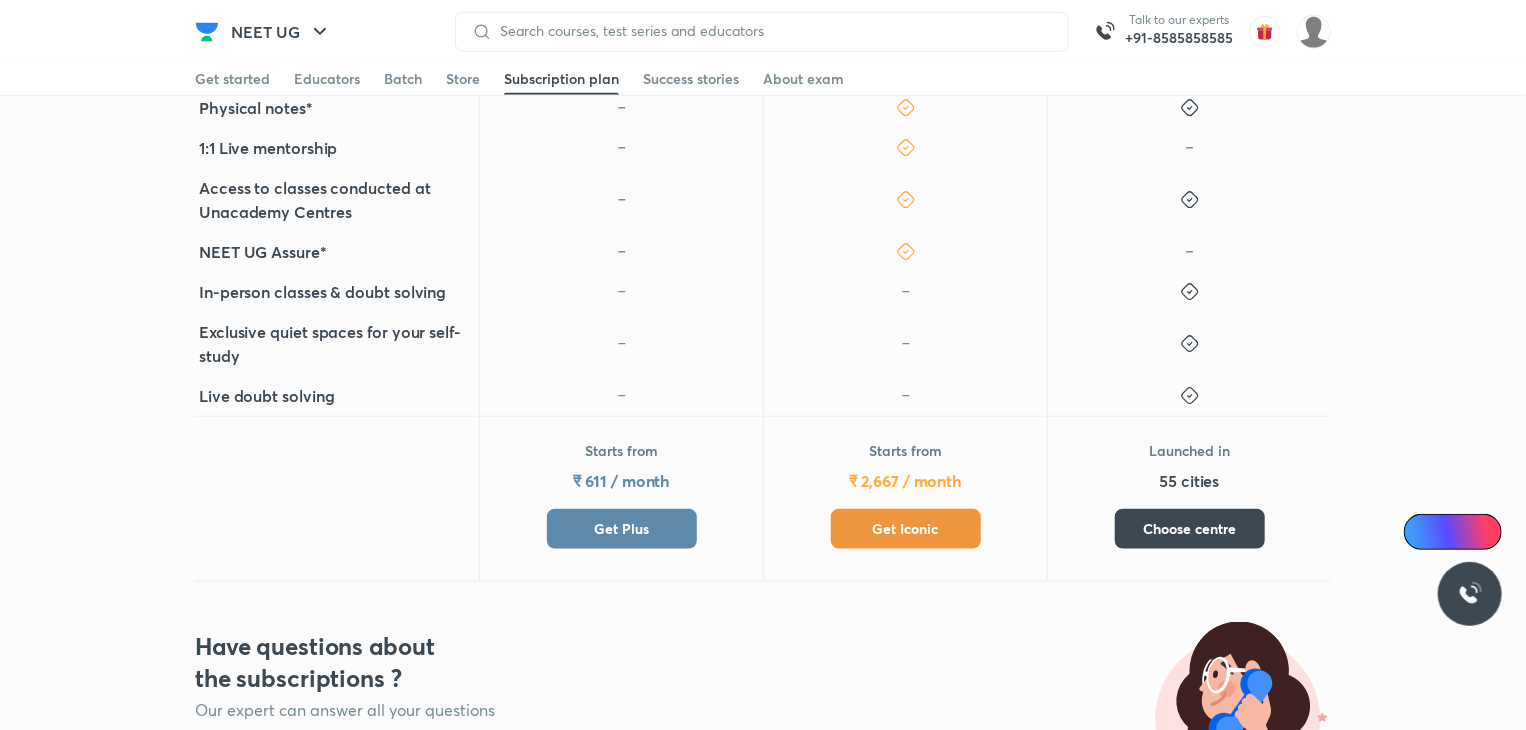 scroll, scrollTop: 890, scrollLeft: 0, axis: vertical 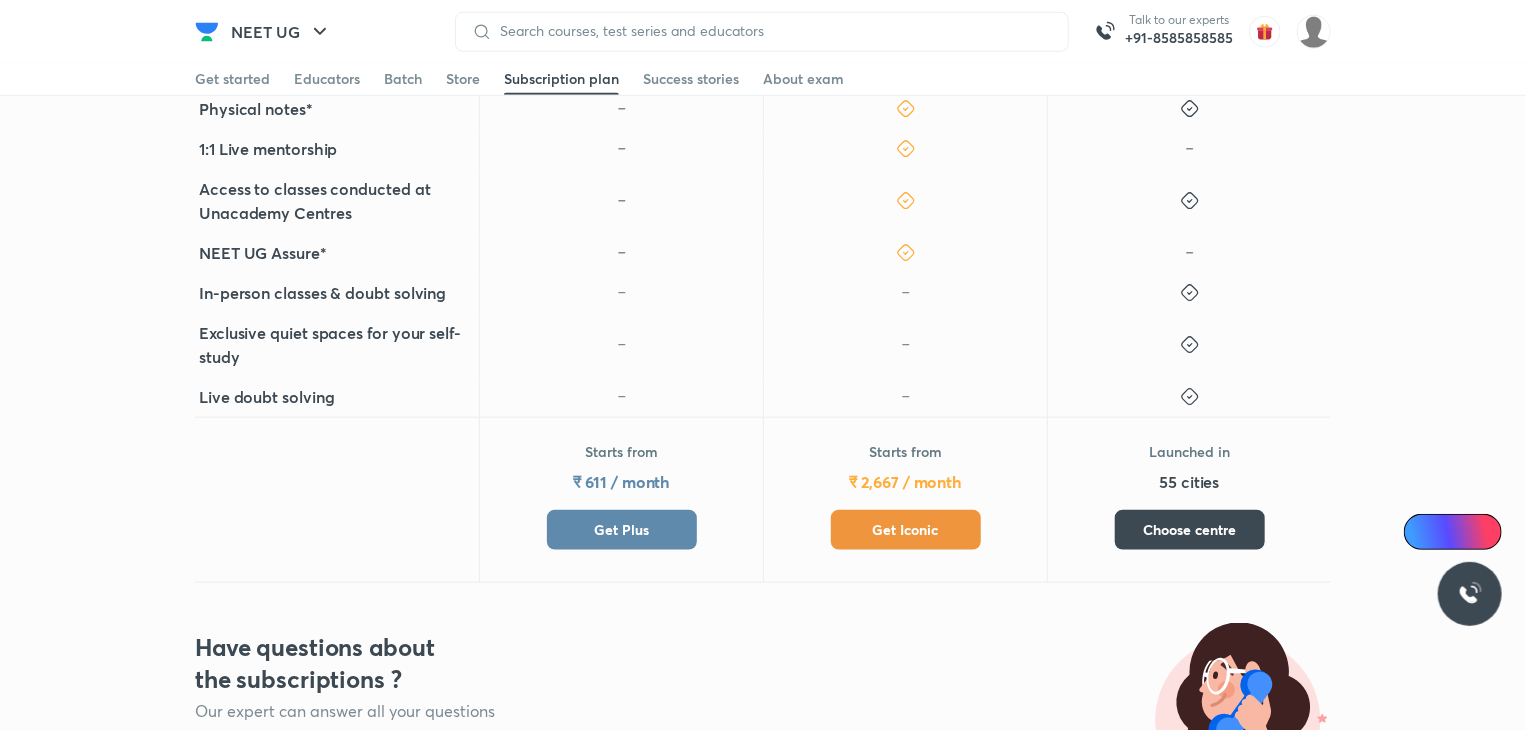 click on "Get Plus" at bounding box center (622, 530) 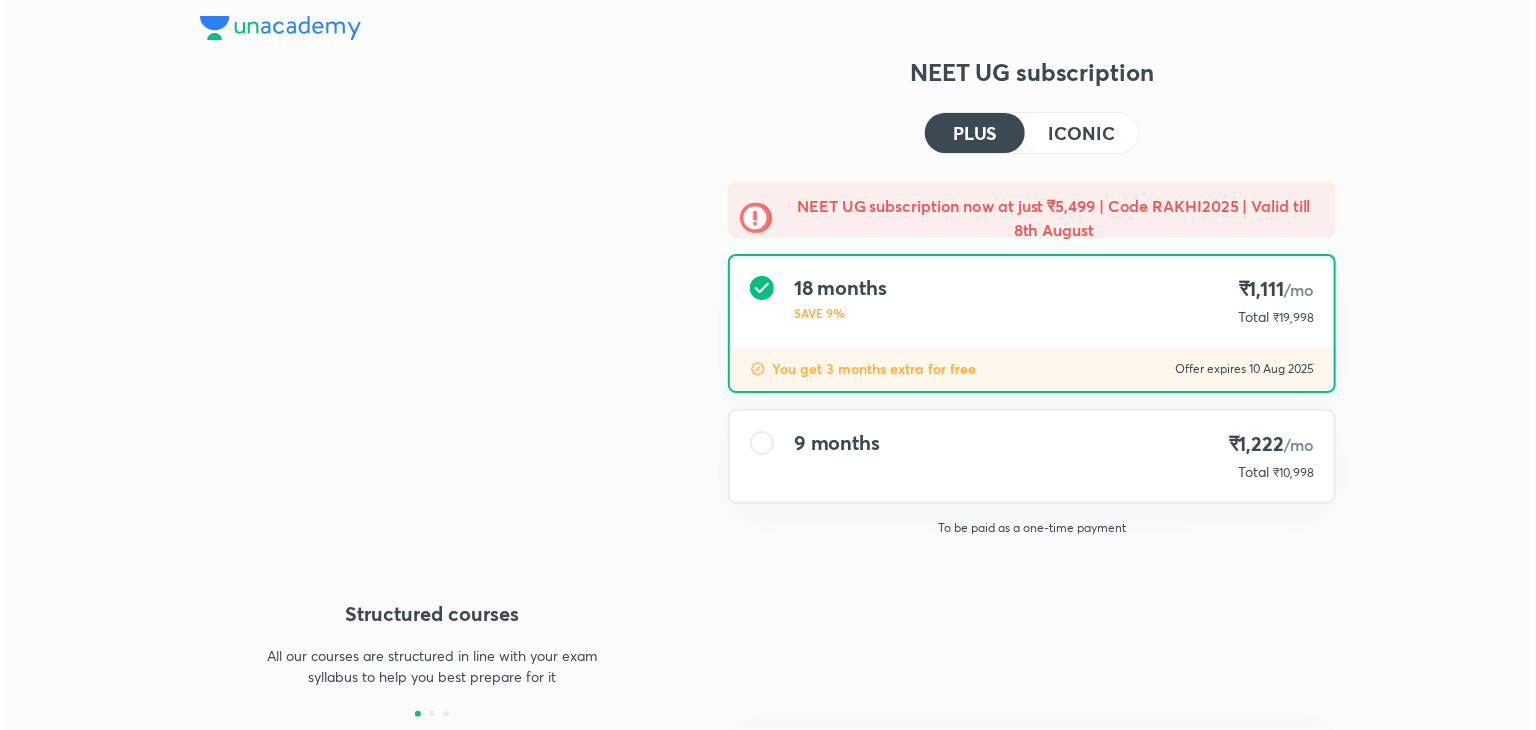 scroll, scrollTop: 0, scrollLeft: 0, axis: both 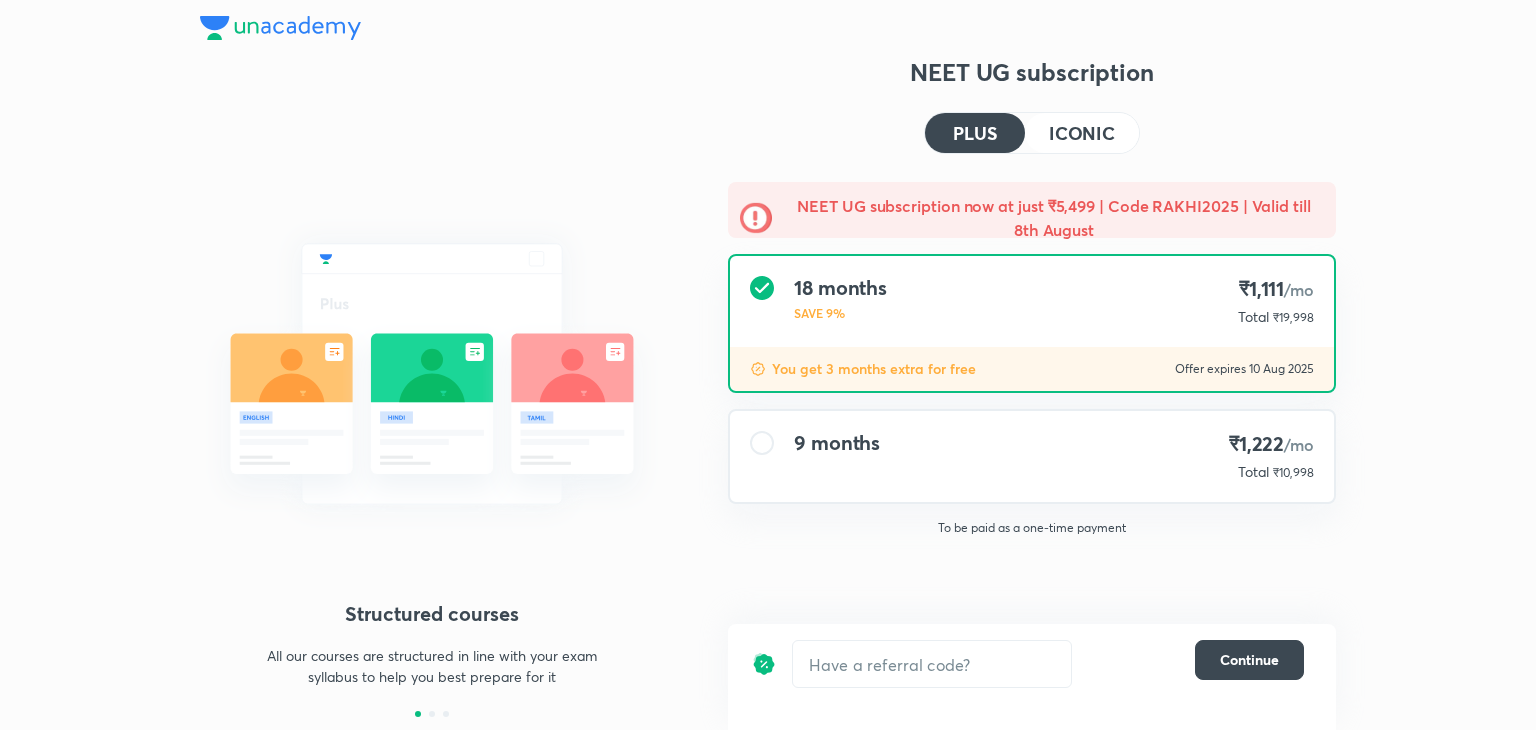 click on "9 months ₹1,222  /mo Total ₹10,998" at bounding box center (1032, 456) 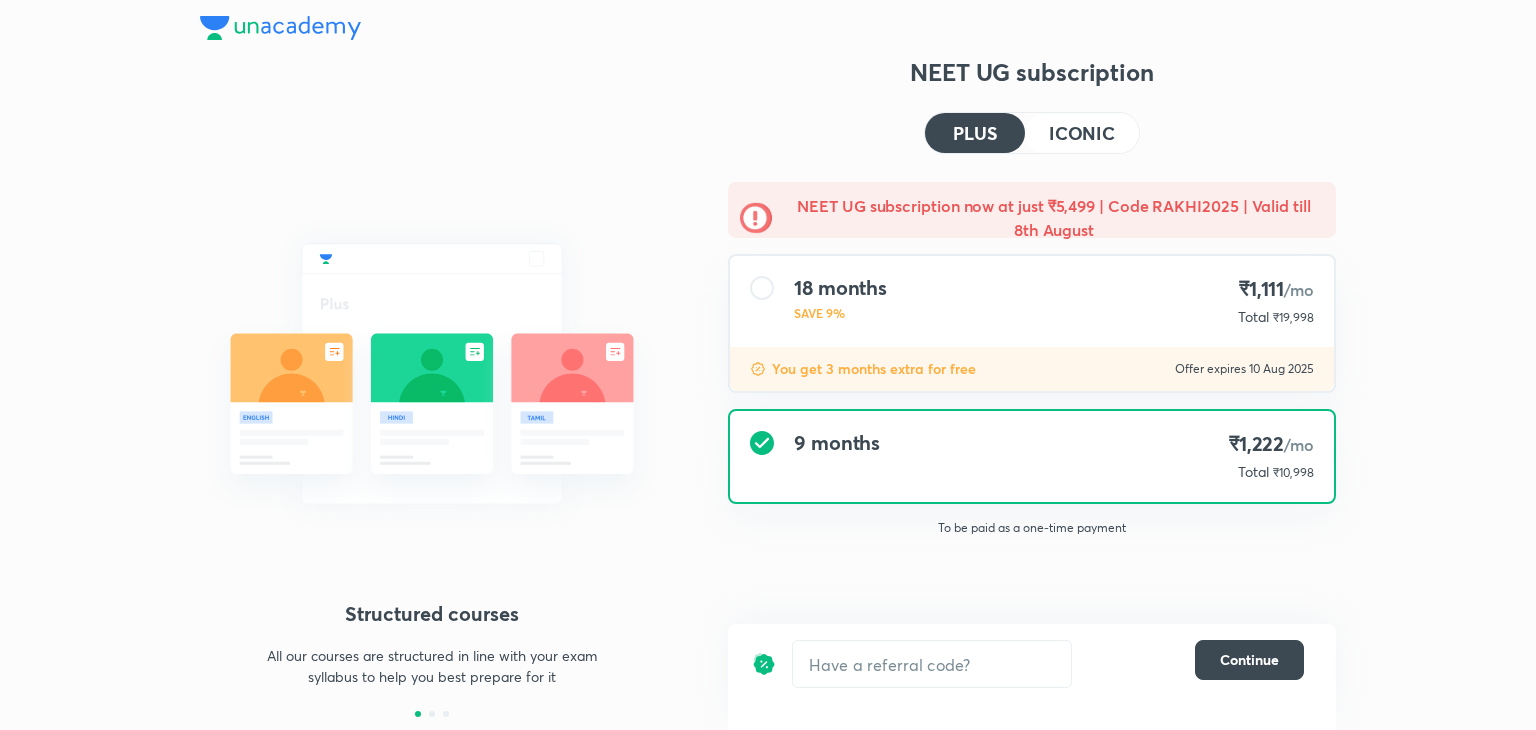 click on "9 months ₹1,222  /mo Total ₹10,998" at bounding box center (1032, 456) 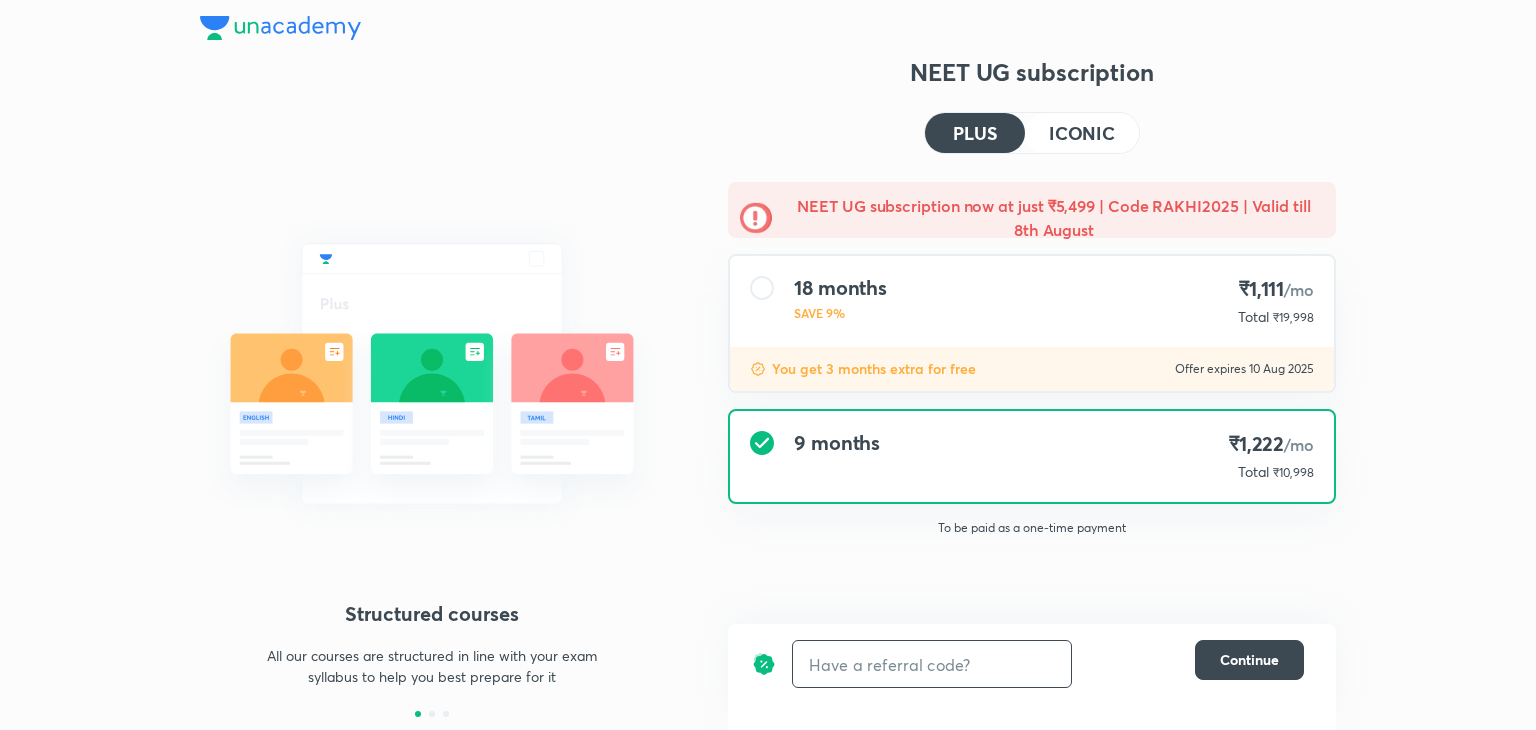 click at bounding box center (932, 664) 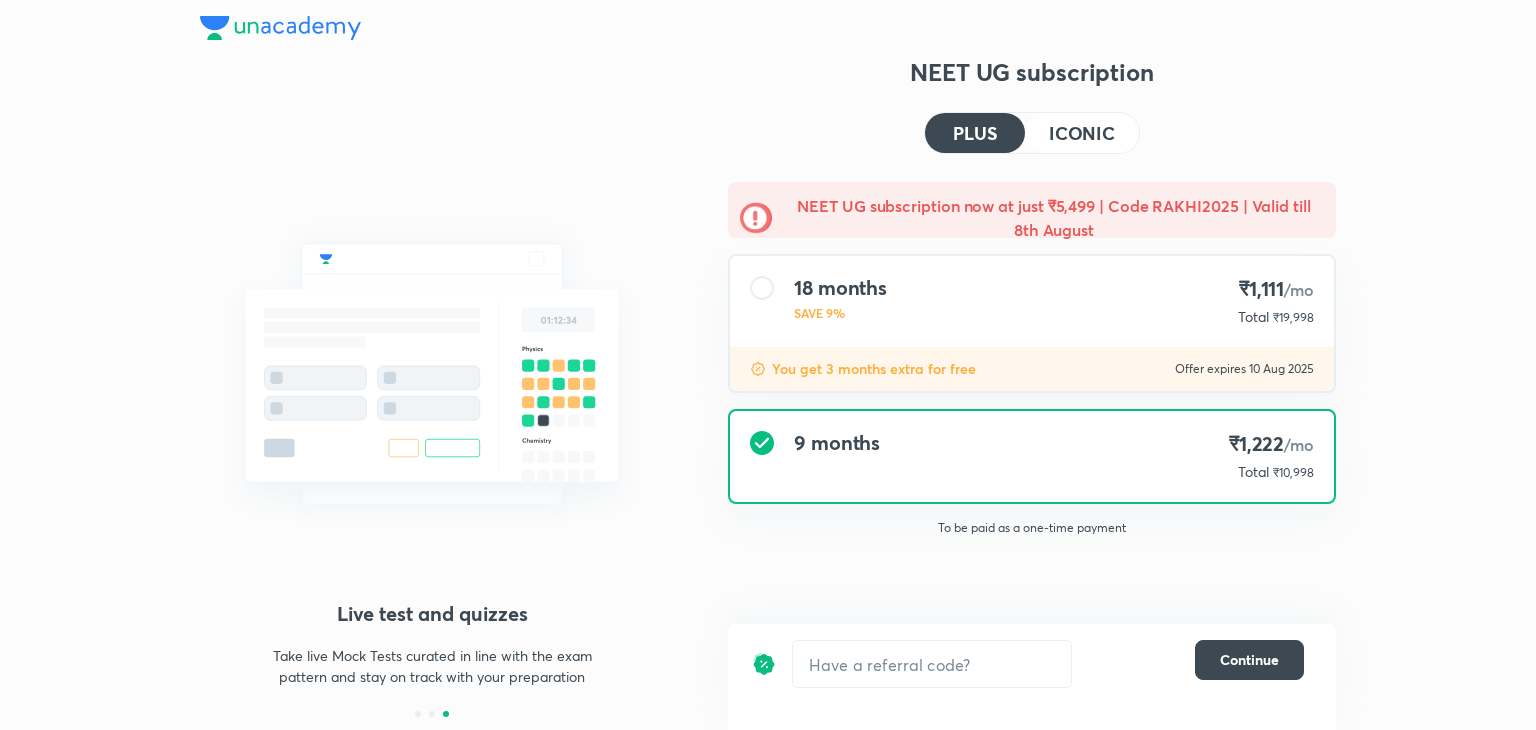 drag, startPoint x: 946, startPoint y: 134, endPoint x: 1066, endPoint y: 121, distance: 120.70211 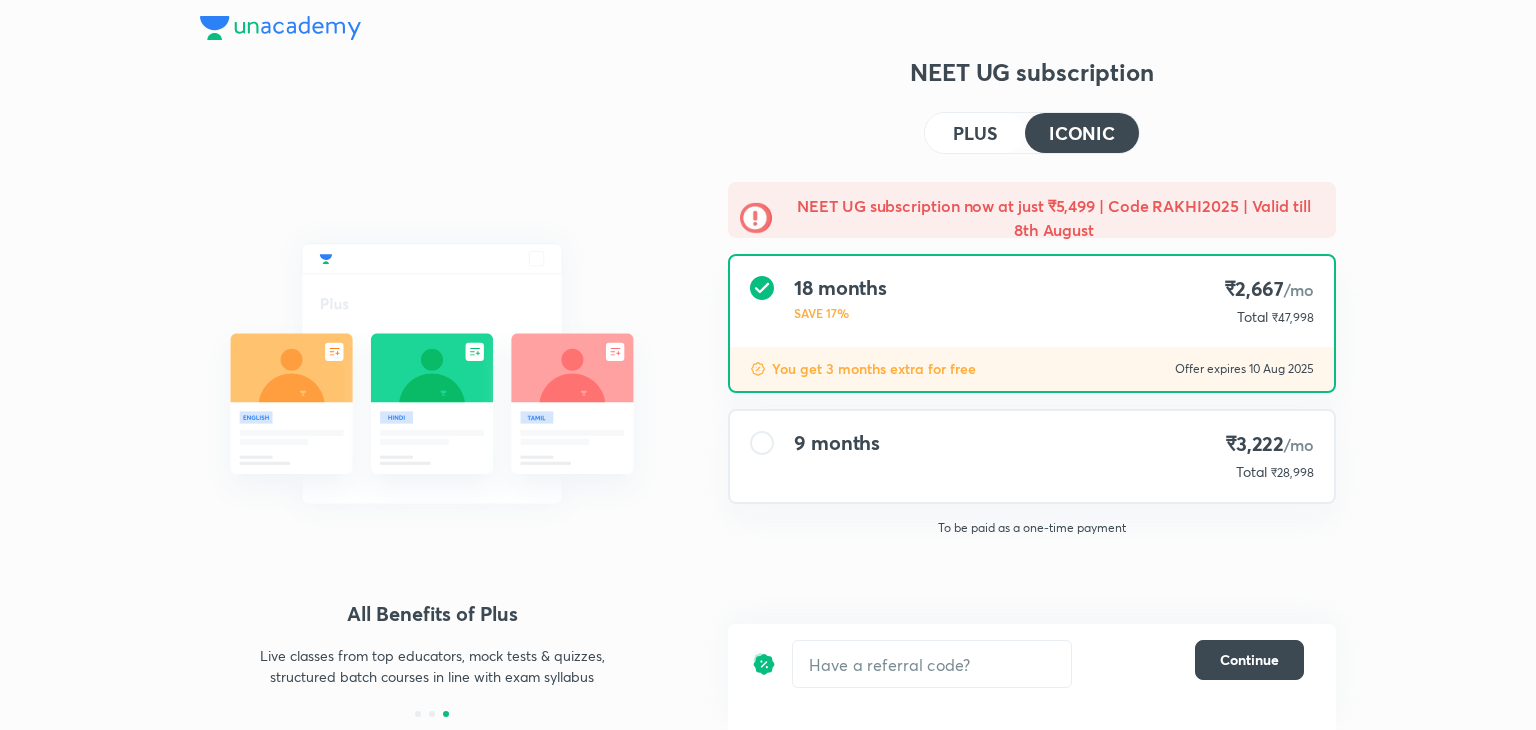 click on "PLUS" at bounding box center (975, 133) 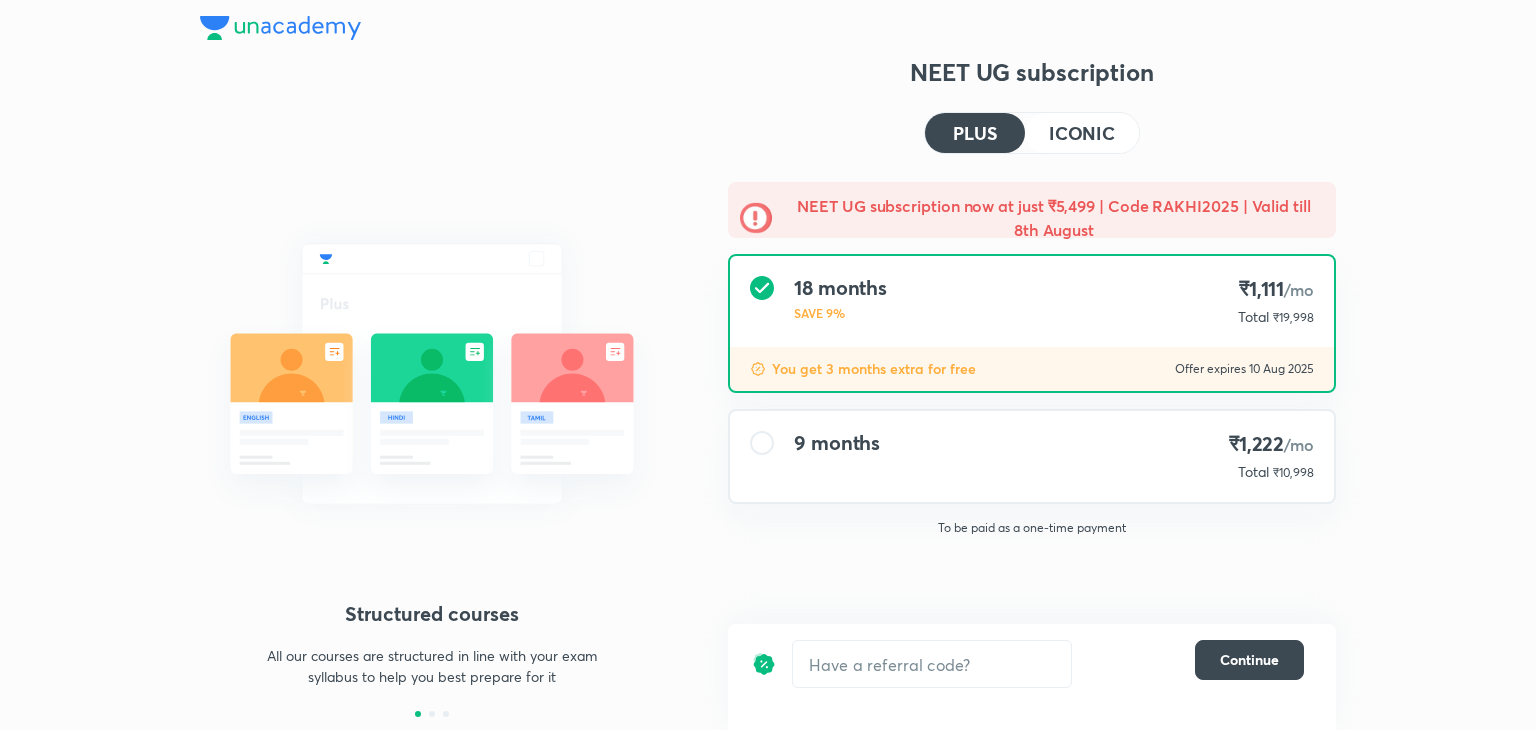 click on "ICONIC" at bounding box center (1082, 133) 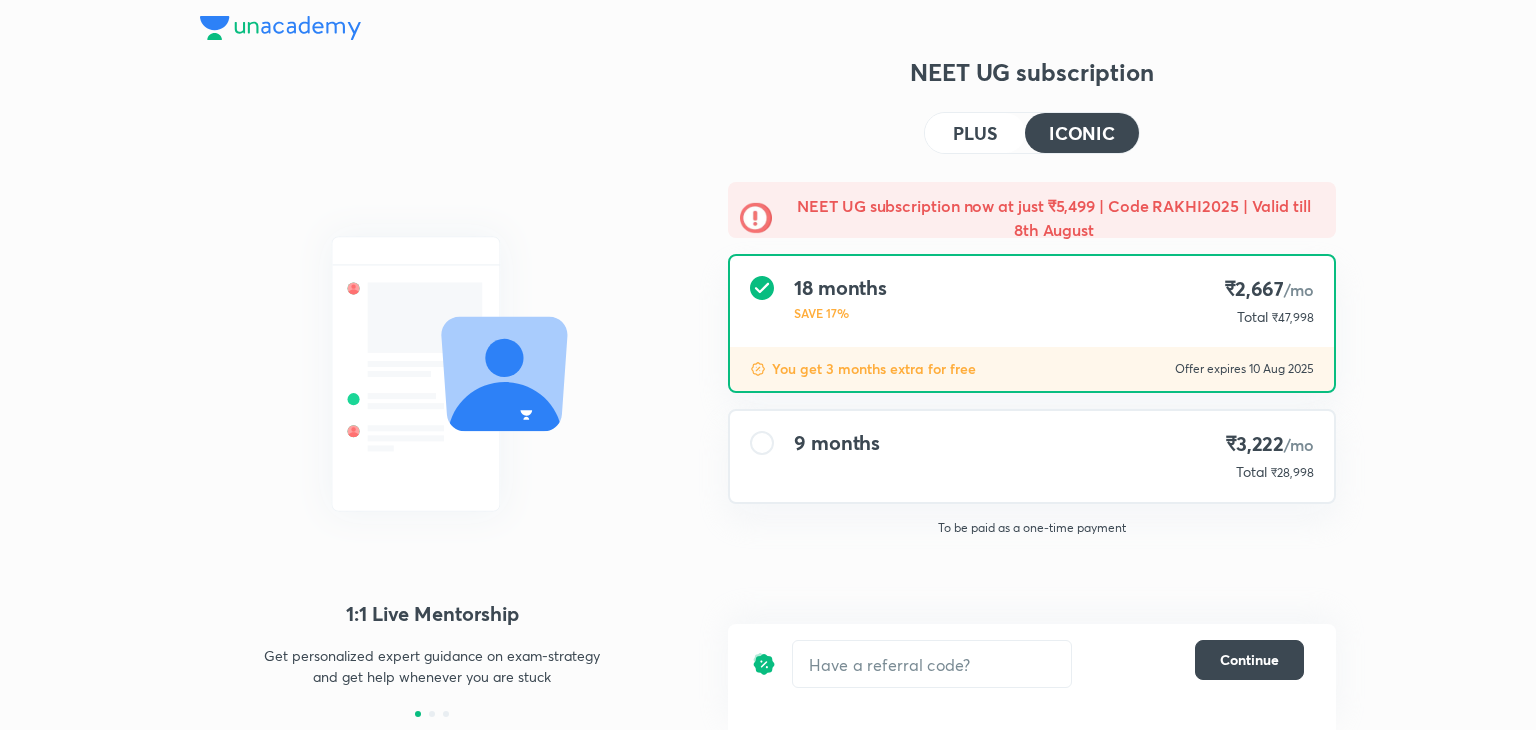 click on "9 months" at bounding box center (837, 443) 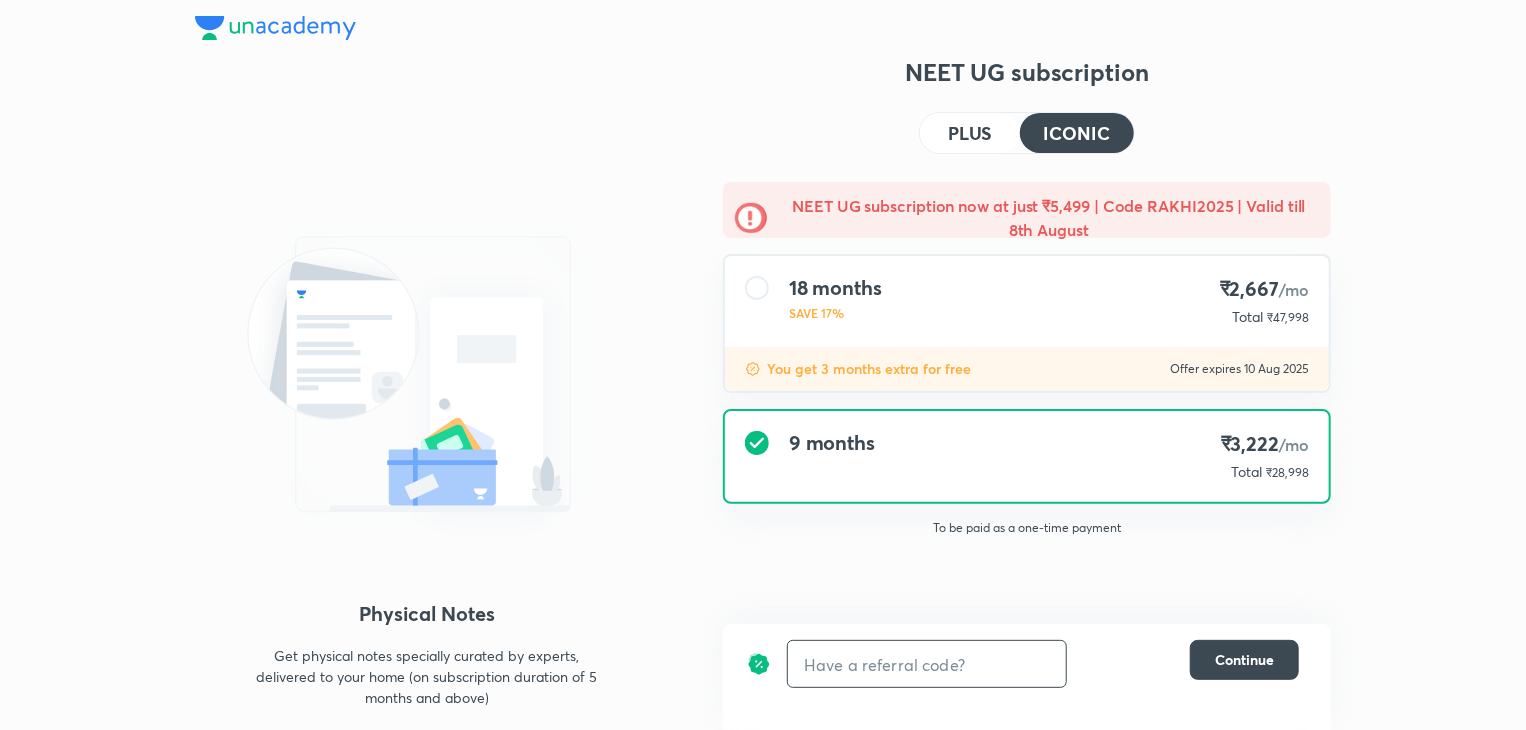 click at bounding box center [927, 664] 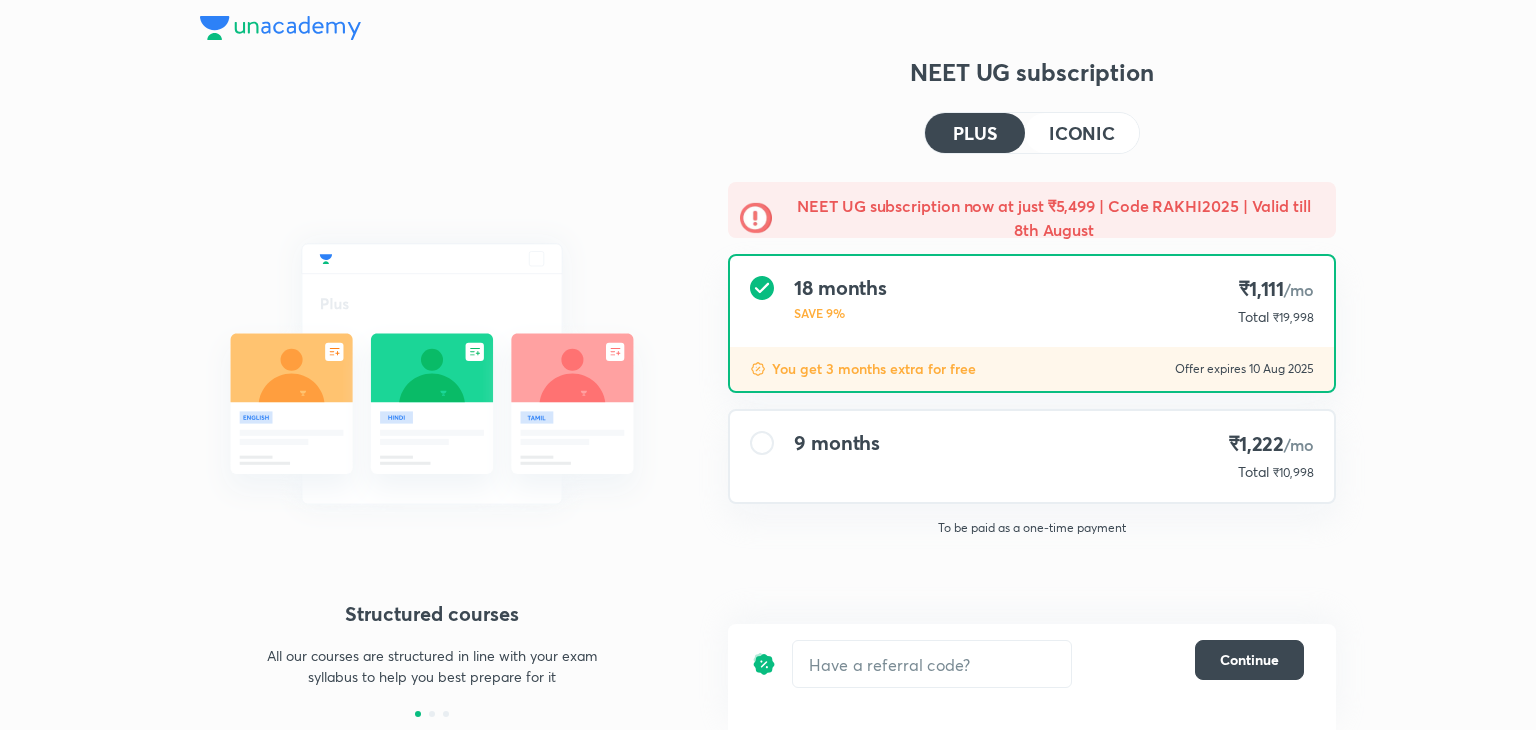 scroll, scrollTop: 0, scrollLeft: 0, axis: both 